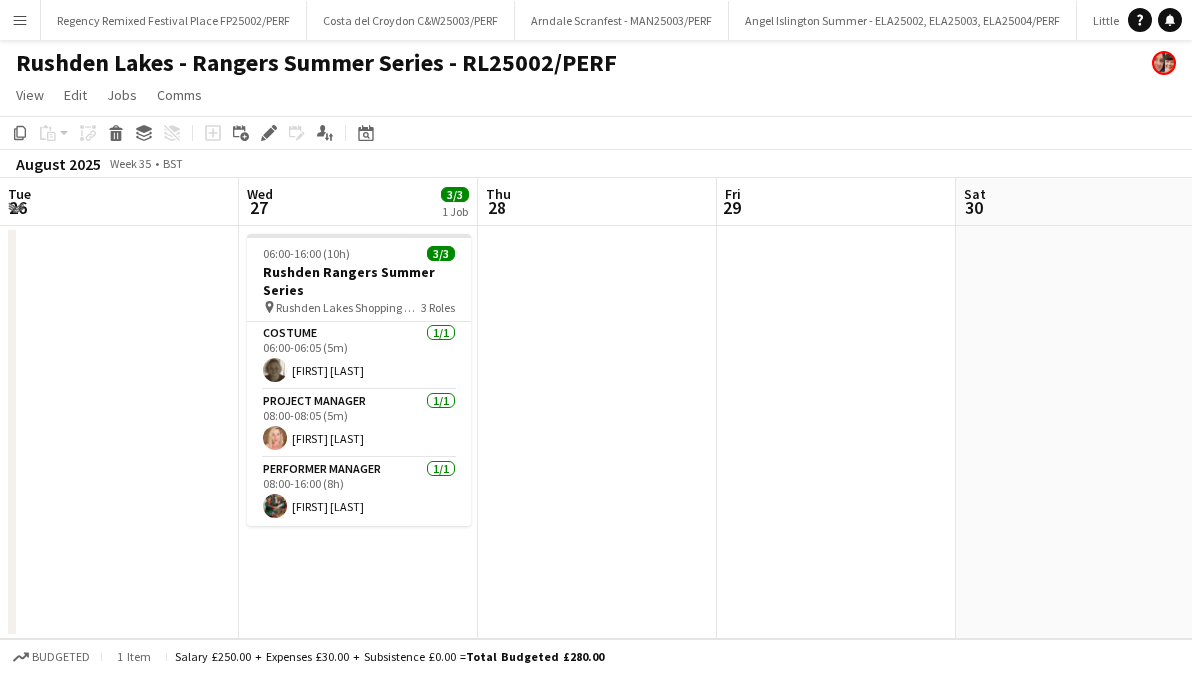 scroll, scrollTop: 0, scrollLeft: 0, axis: both 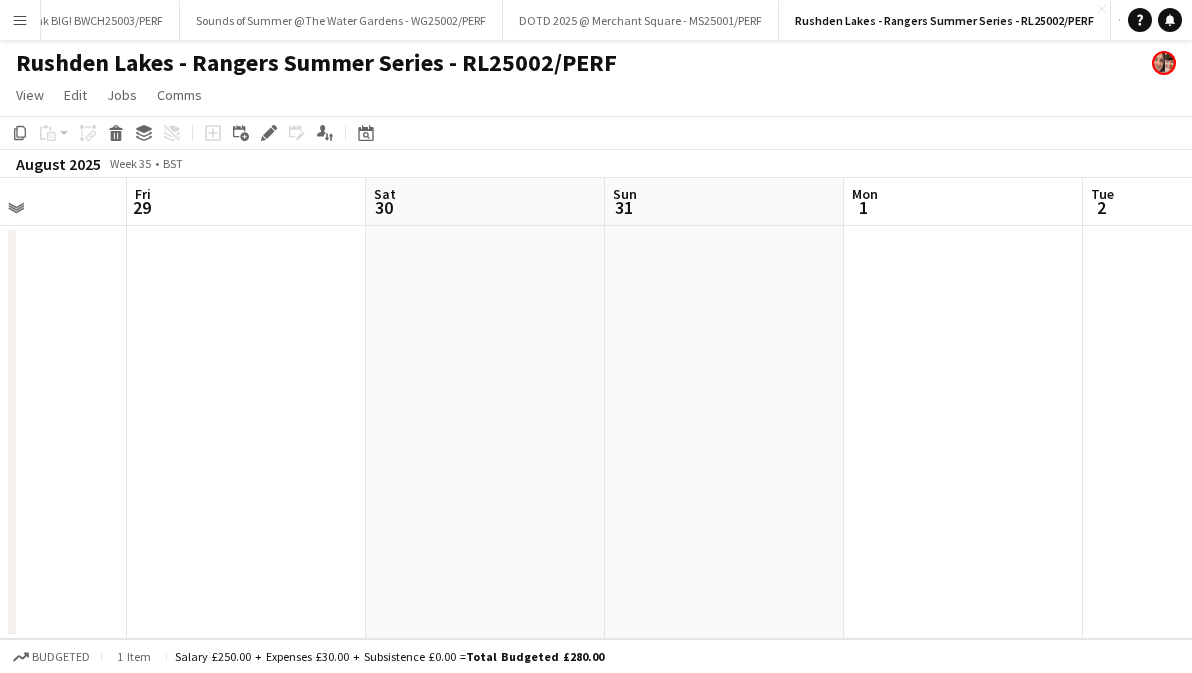 click on "Menu" at bounding box center (20, 20) 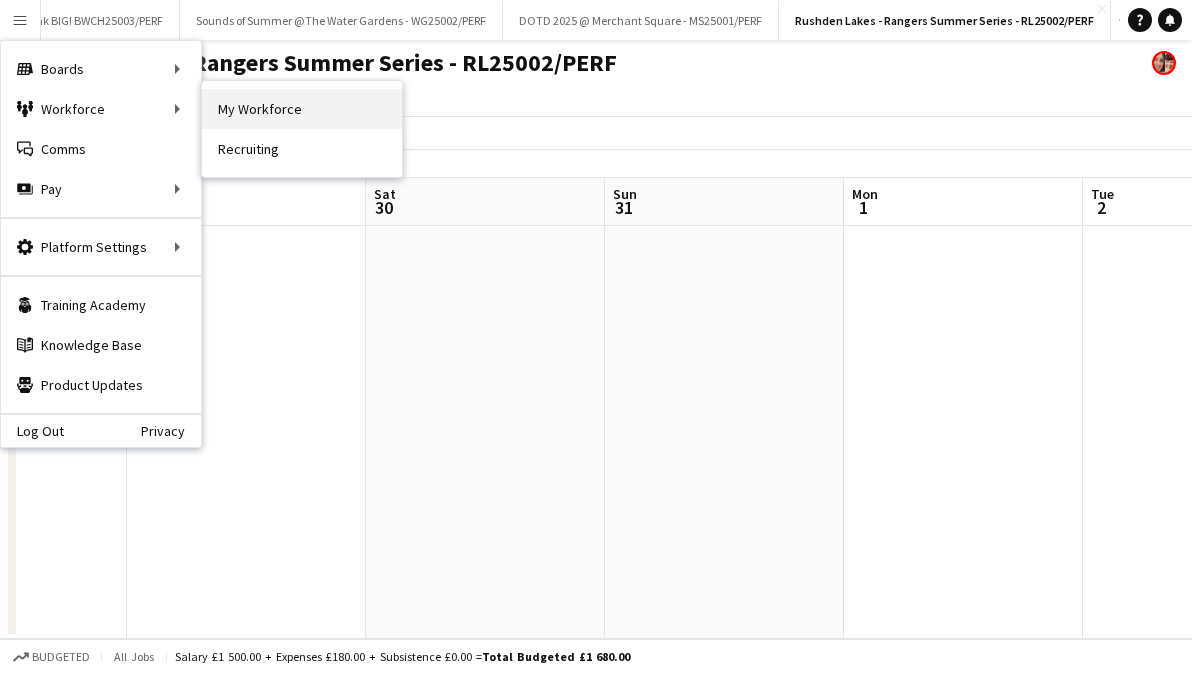 click on "My Workforce" at bounding box center [302, 109] 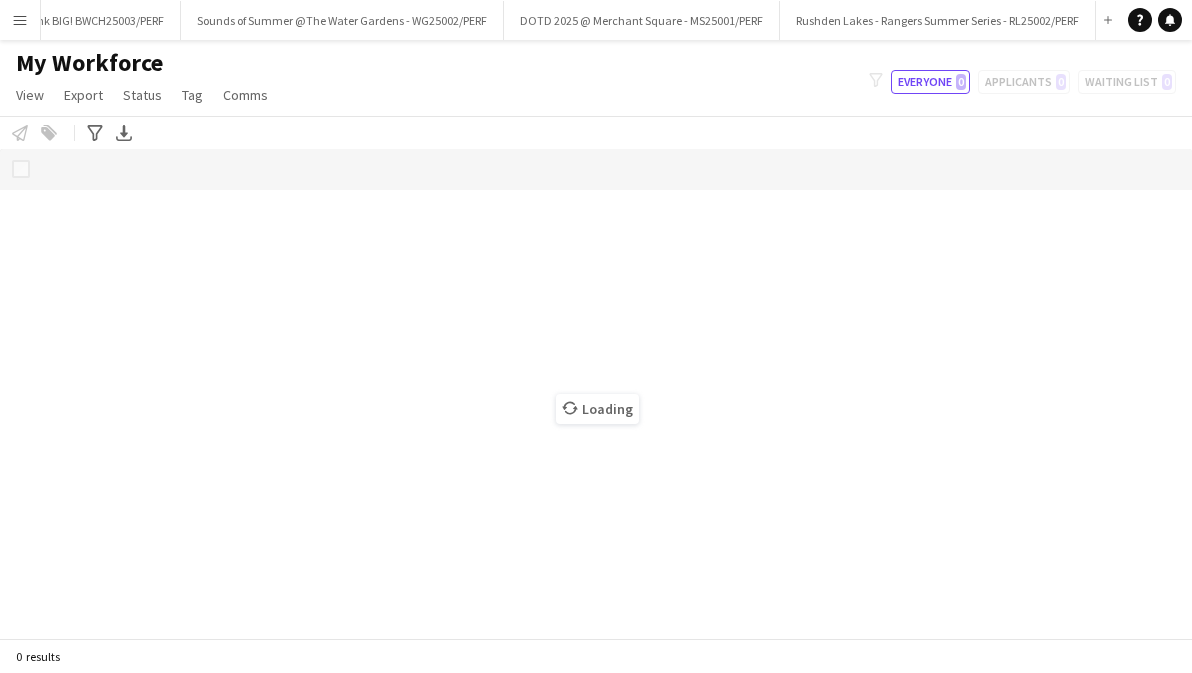scroll, scrollTop: 0, scrollLeft: 1138, axis: horizontal 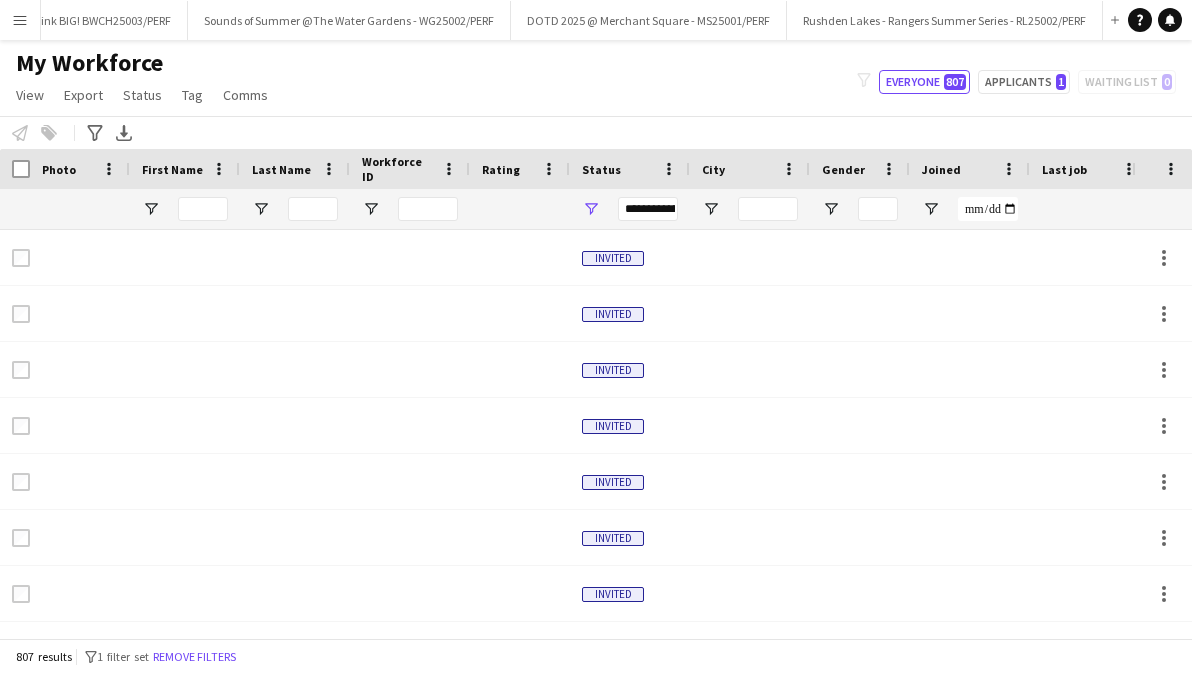 click on "Menu" at bounding box center (20, 20) 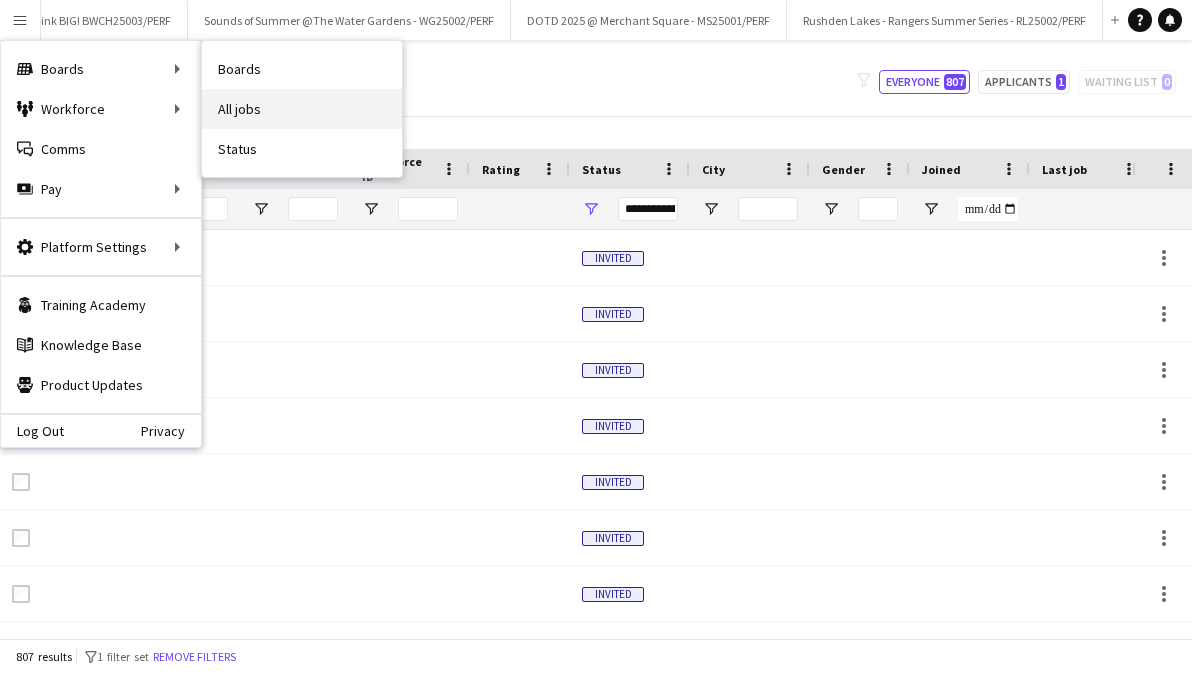 click on "All jobs" at bounding box center [302, 109] 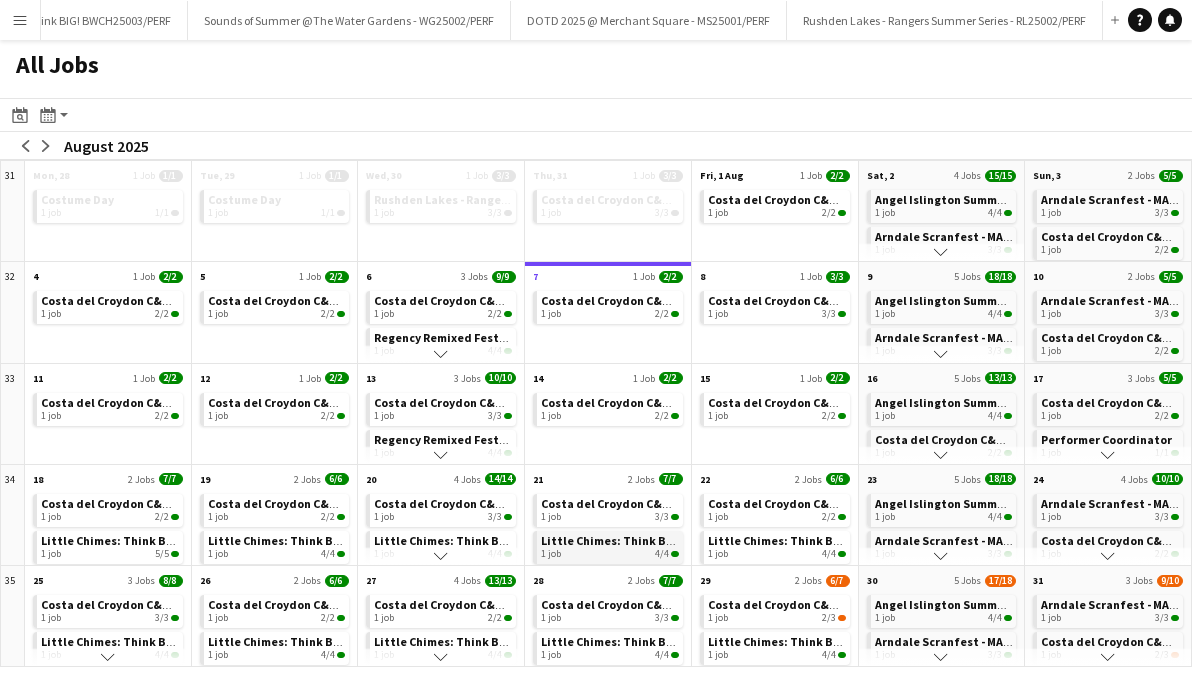 scroll, scrollTop: 11, scrollLeft: 0, axis: vertical 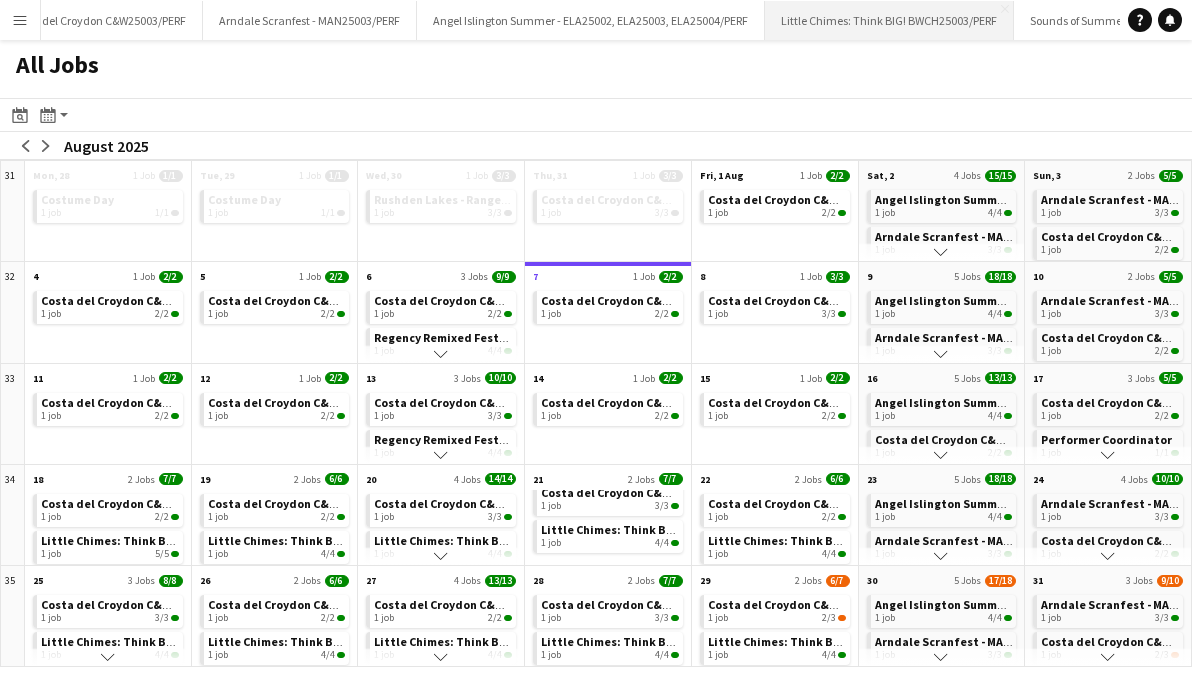 click on "Little Chimes: Think BIG! BWCH25003/PERF
Close" at bounding box center (889, 20) 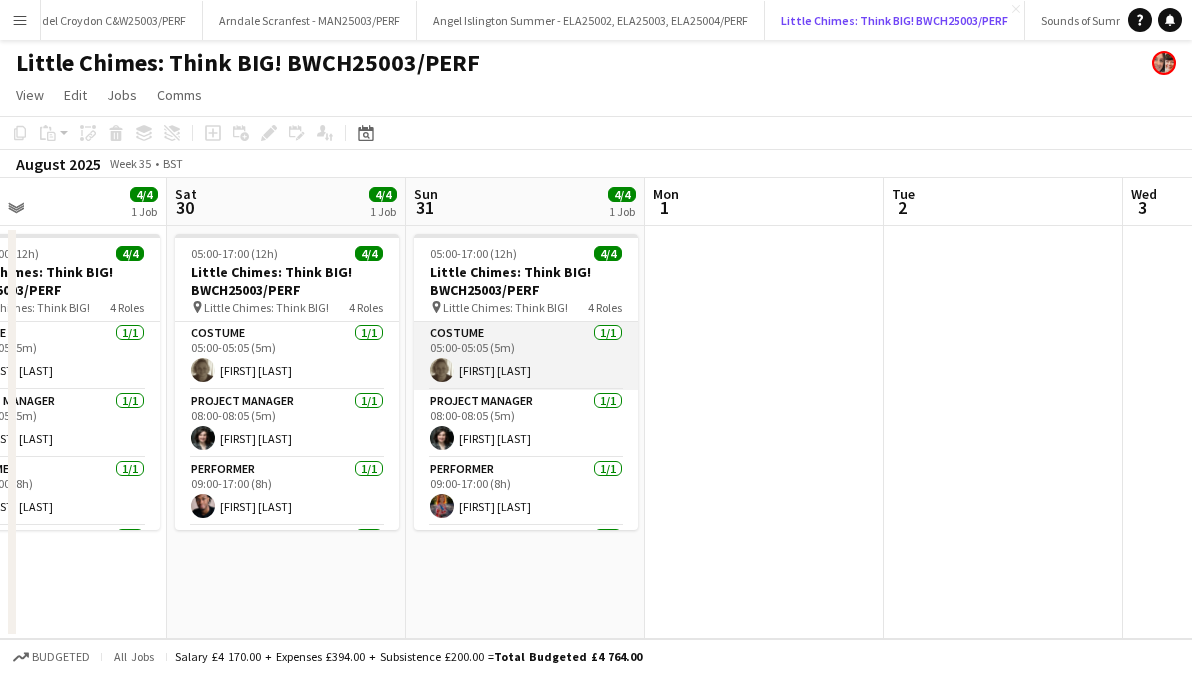 scroll, scrollTop: 0, scrollLeft: 653, axis: horizontal 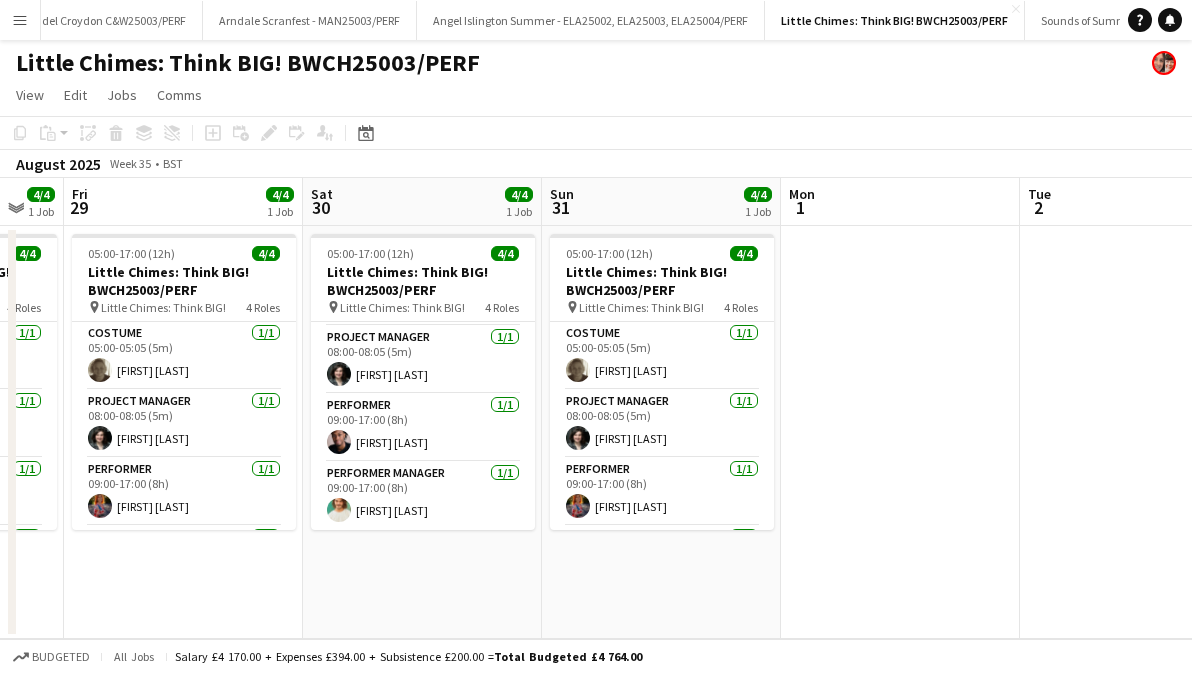click on "Menu" at bounding box center [20, 20] 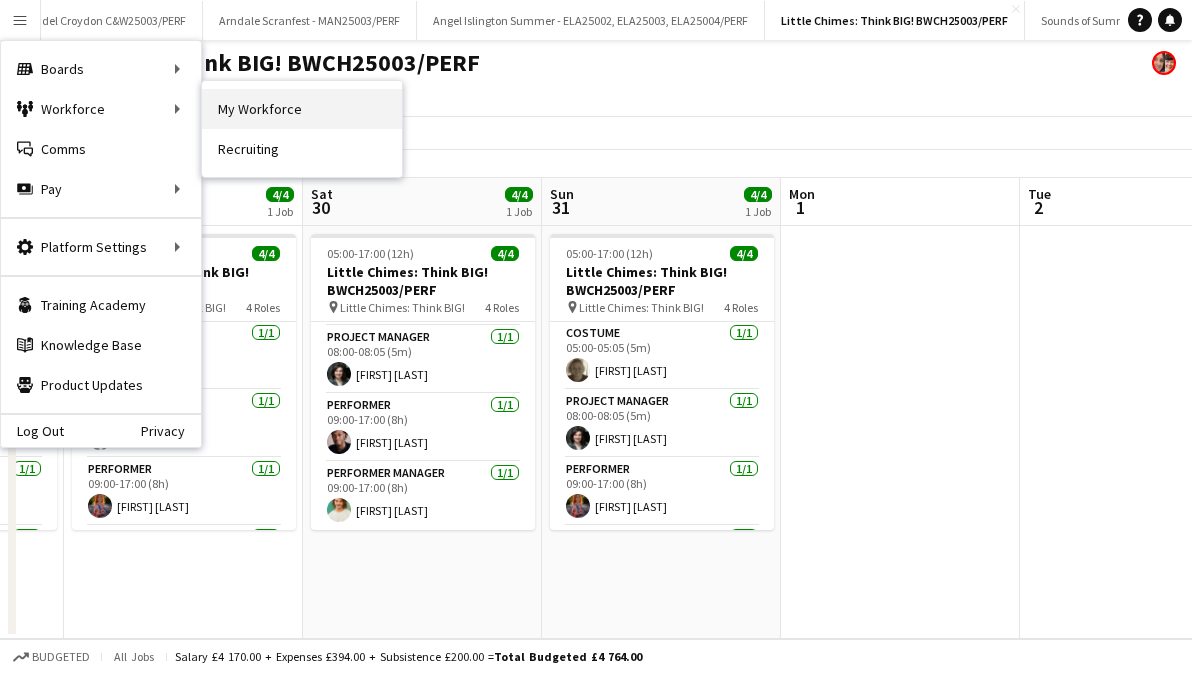 click on "My Workforce" at bounding box center (302, 109) 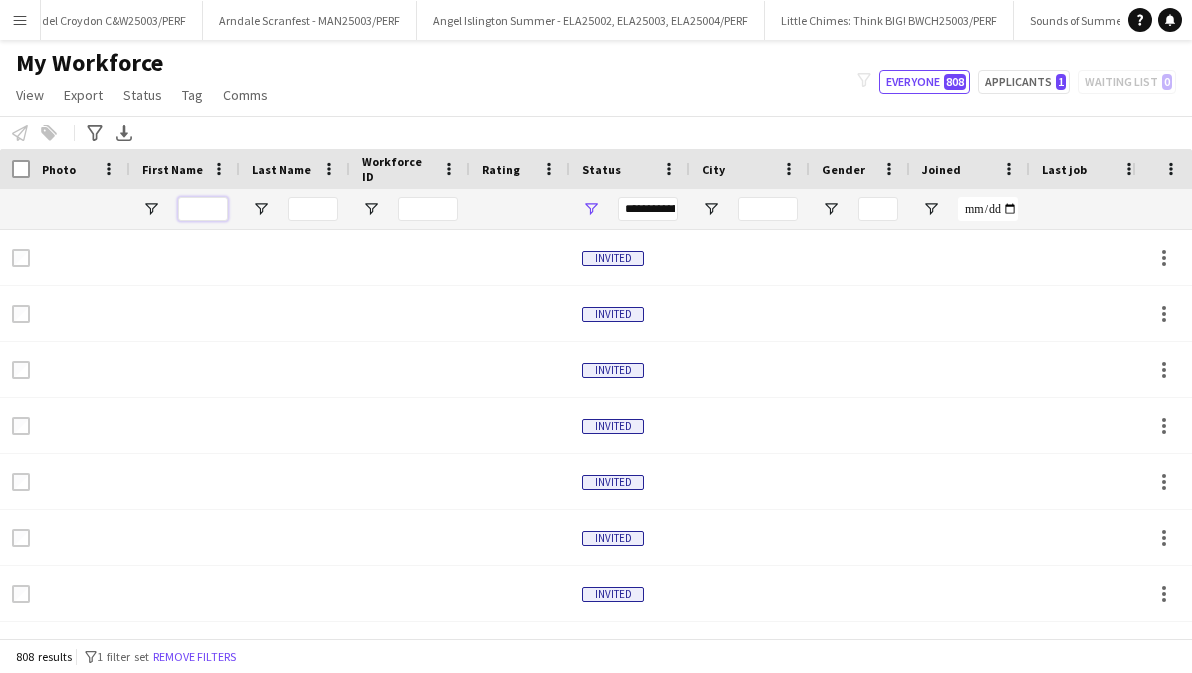 click at bounding box center [203, 209] 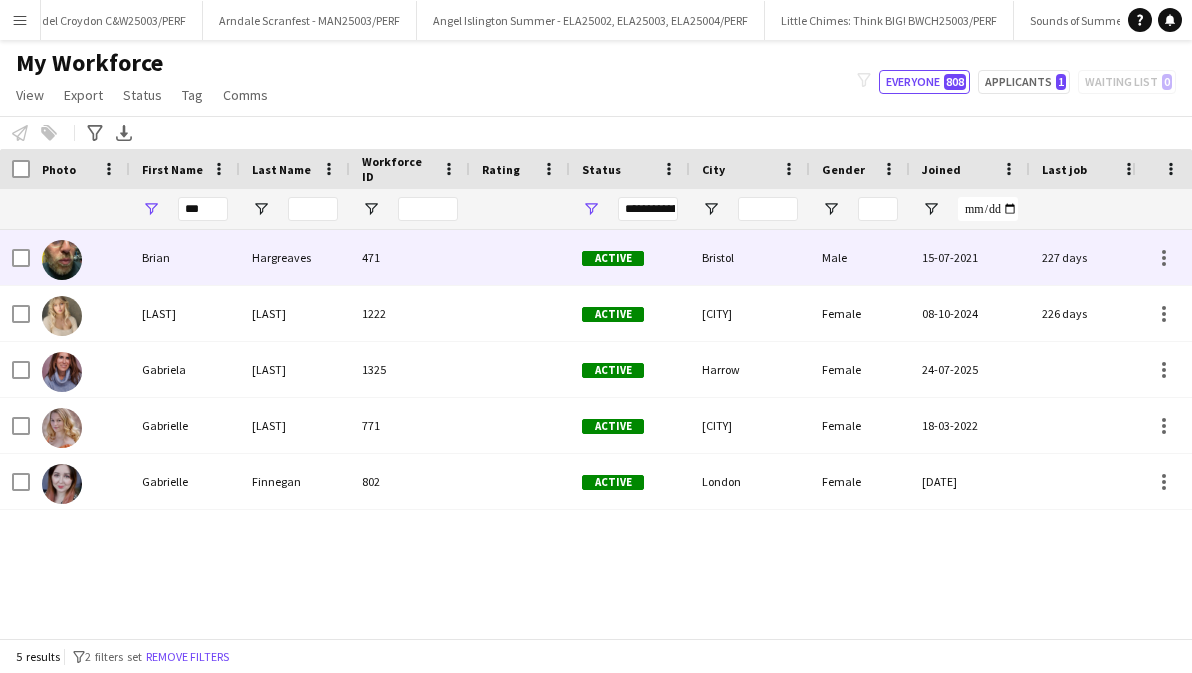 click on "Brian" at bounding box center [185, 257] 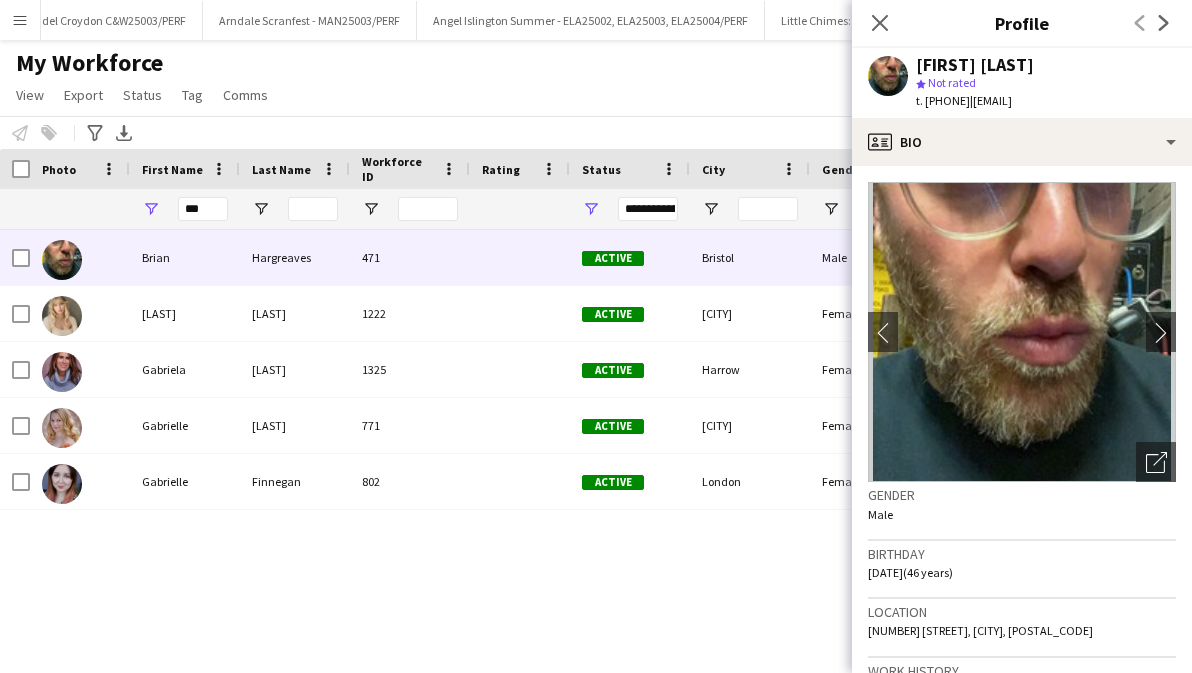 scroll, scrollTop: 1253, scrollLeft: 0, axis: vertical 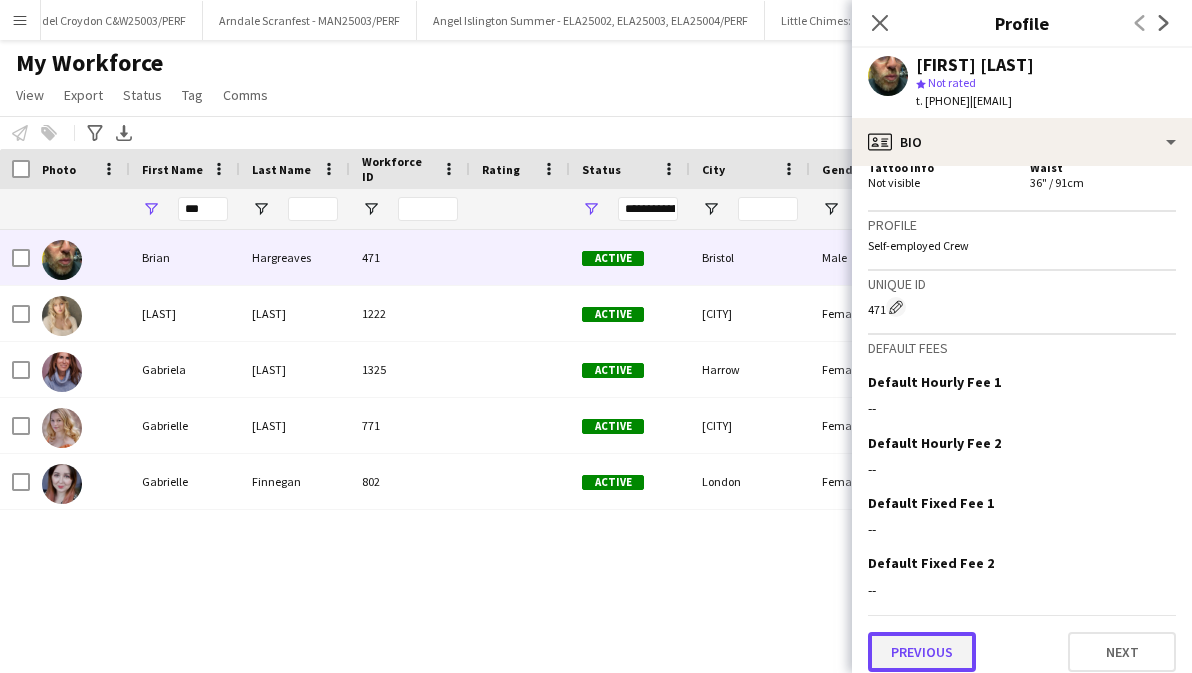click on "Previous" 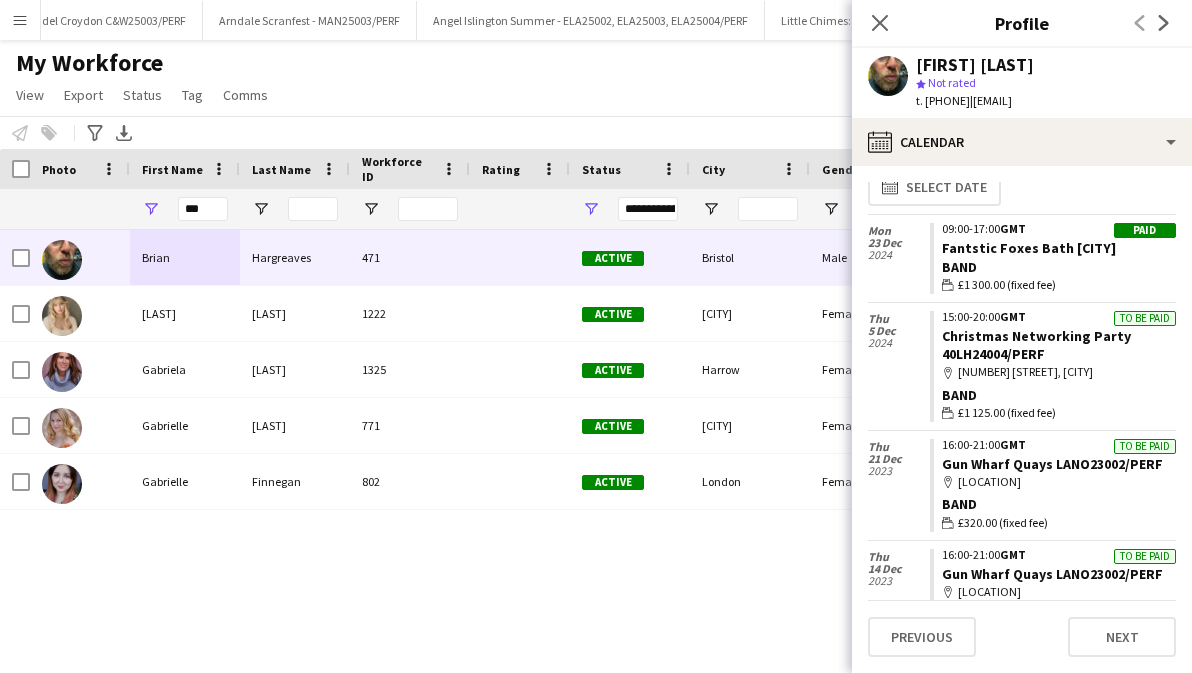 scroll, scrollTop: 21, scrollLeft: 0, axis: vertical 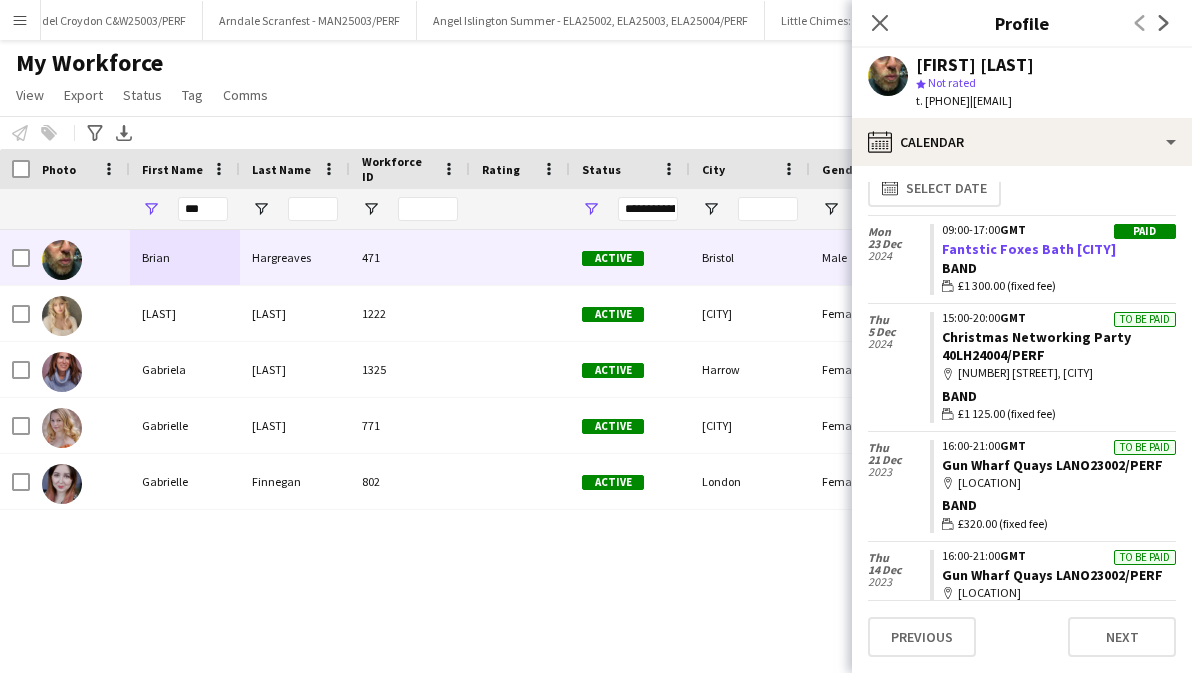 click on "Fantstic Foxes Bath [CITY]" 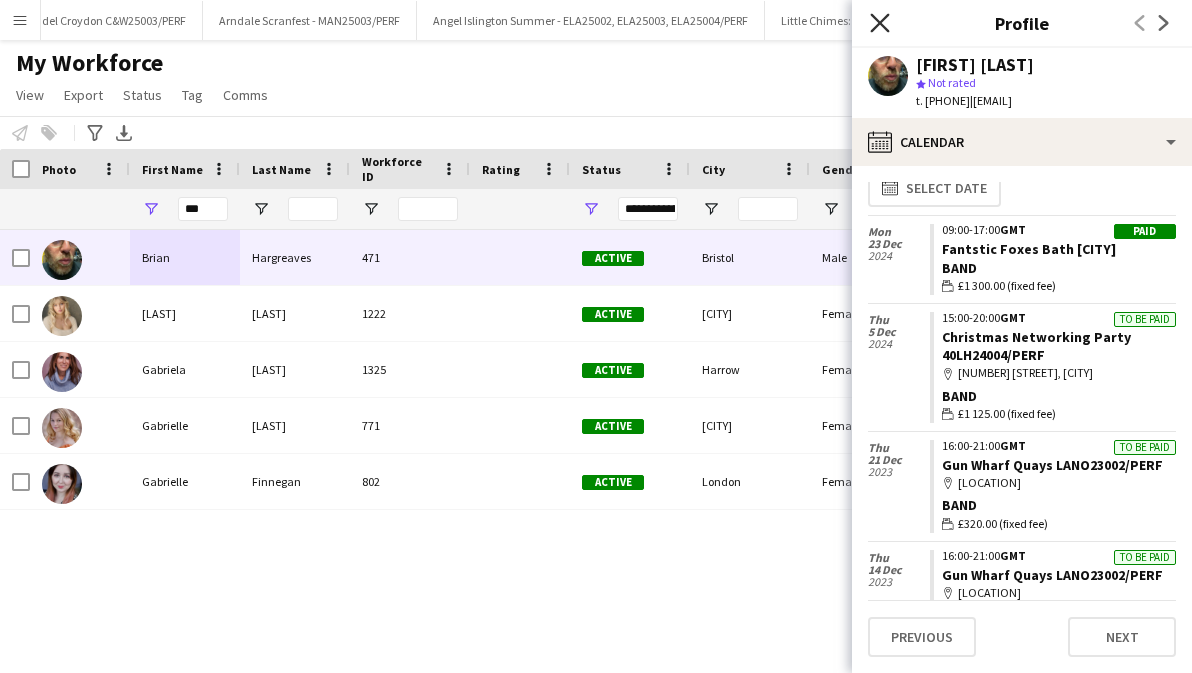 click on "Close pop-in" 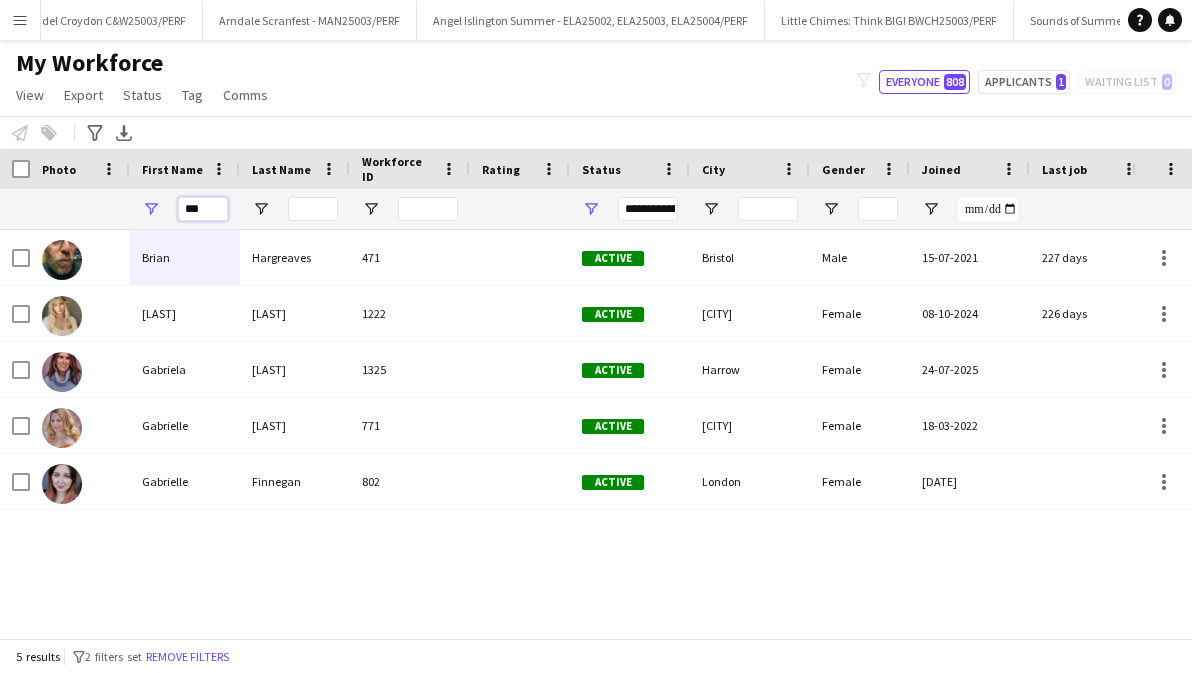 click on "***" at bounding box center (203, 209) 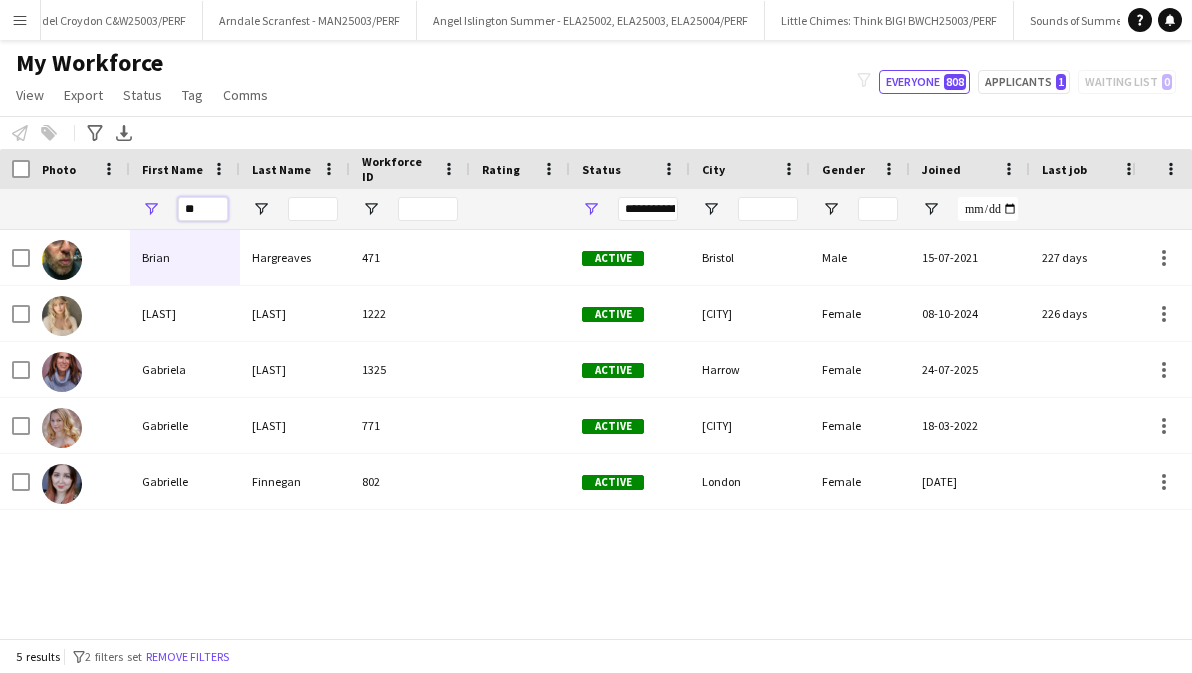 type on "*" 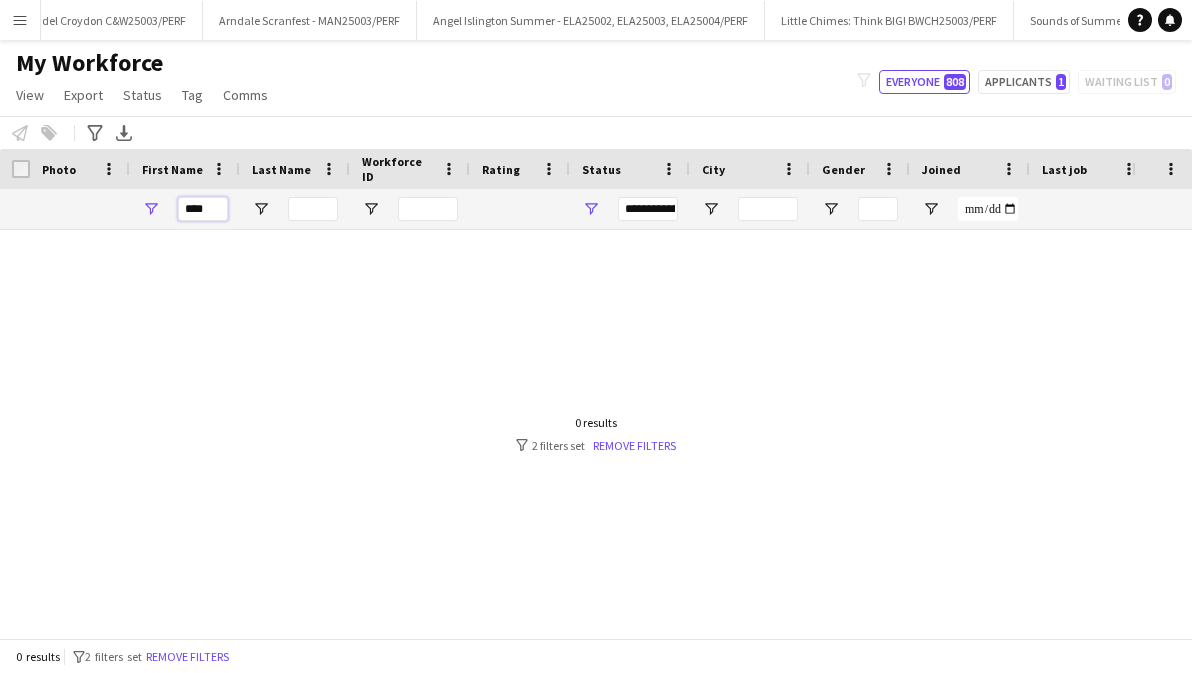 click on "****" at bounding box center [203, 209] 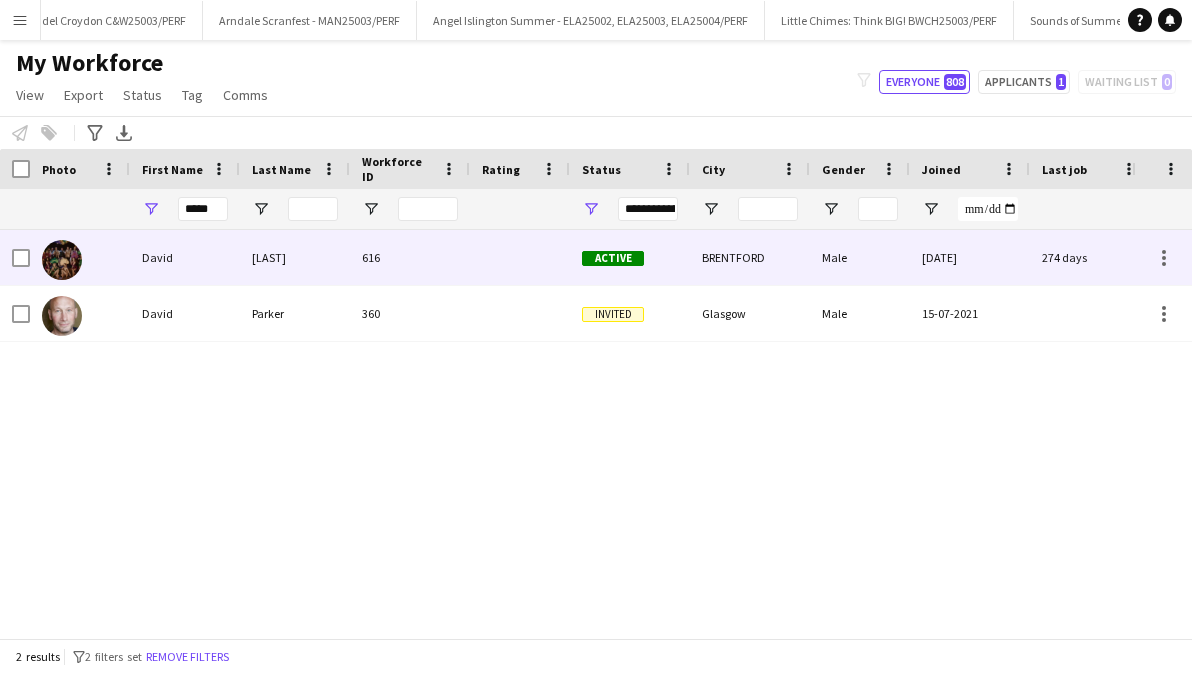 click on "David" at bounding box center [185, 257] 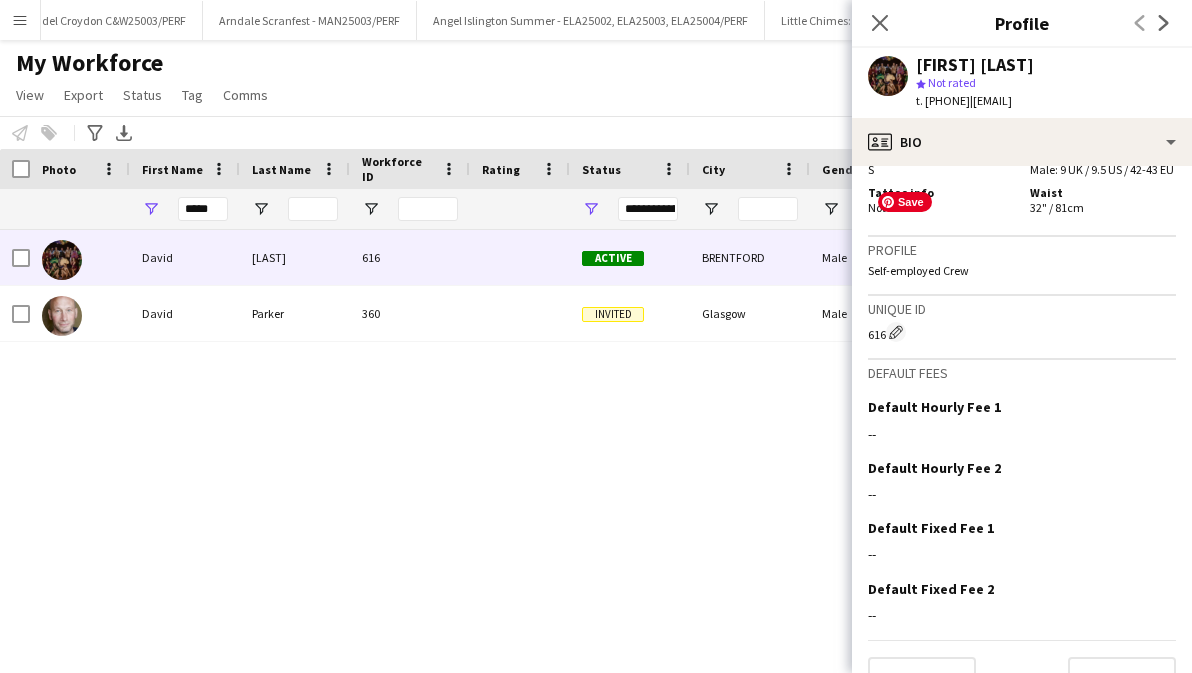 scroll, scrollTop: 1260, scrollLeft: 0, axis: vertical 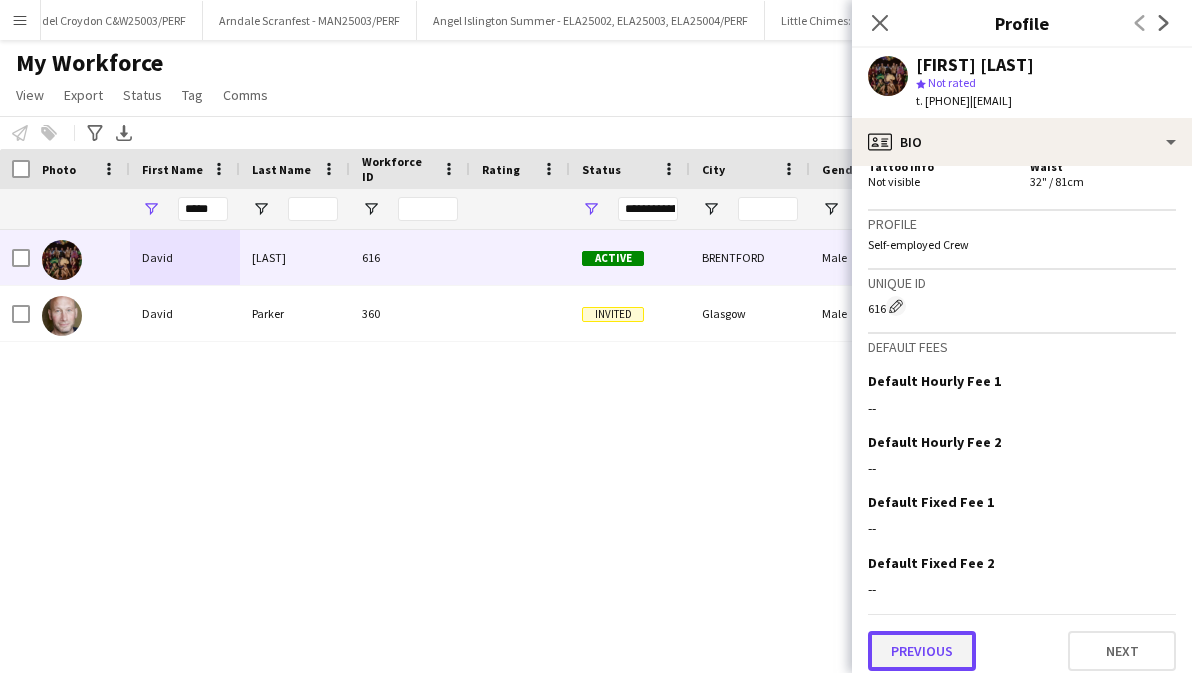 click on "Previous" 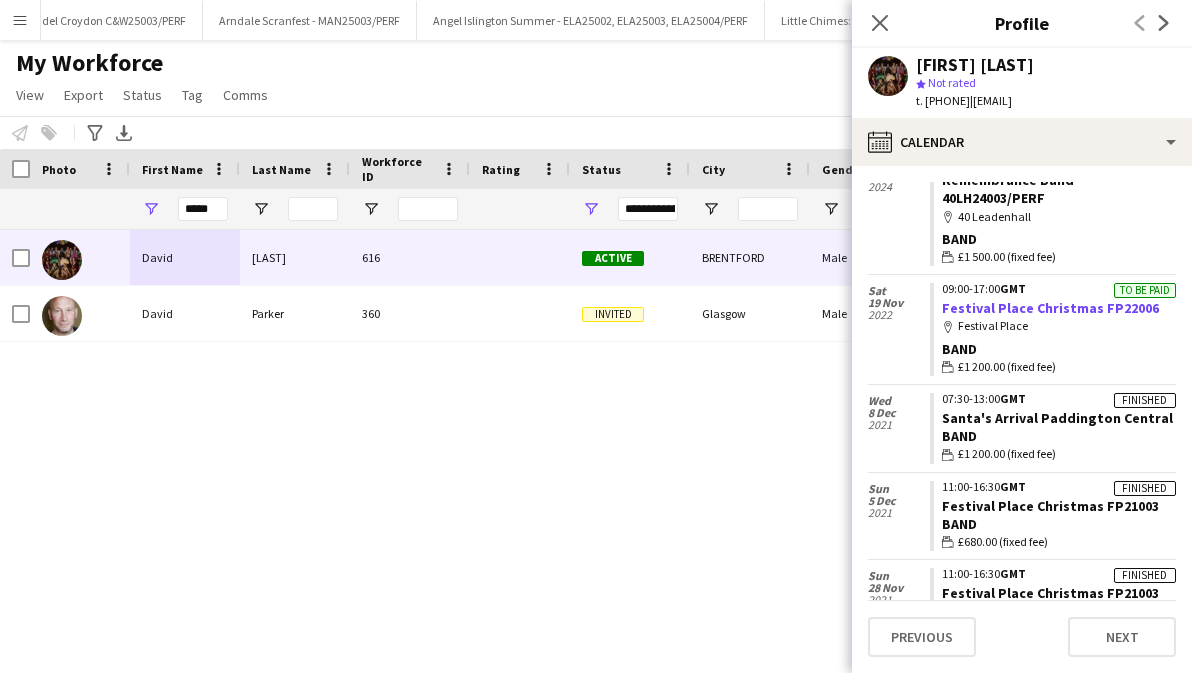scroll, scrollTop: 196, scrollLeft: 0, axis: vertical 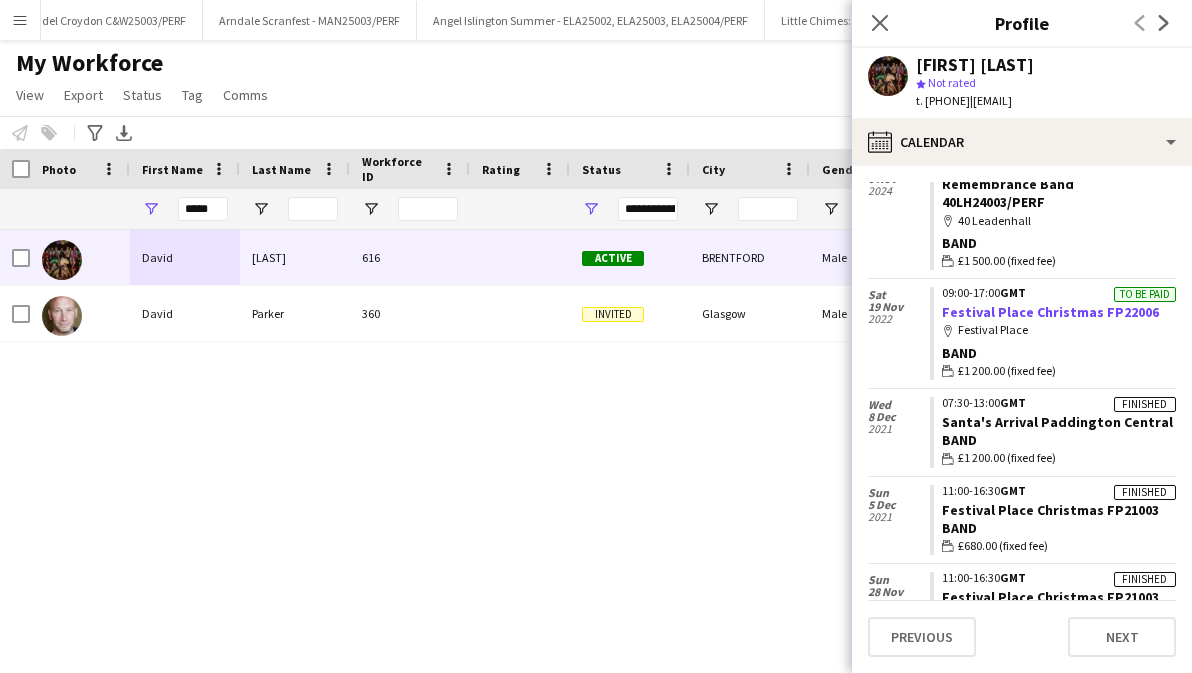 click on "Festival Place Christmas FP22006" 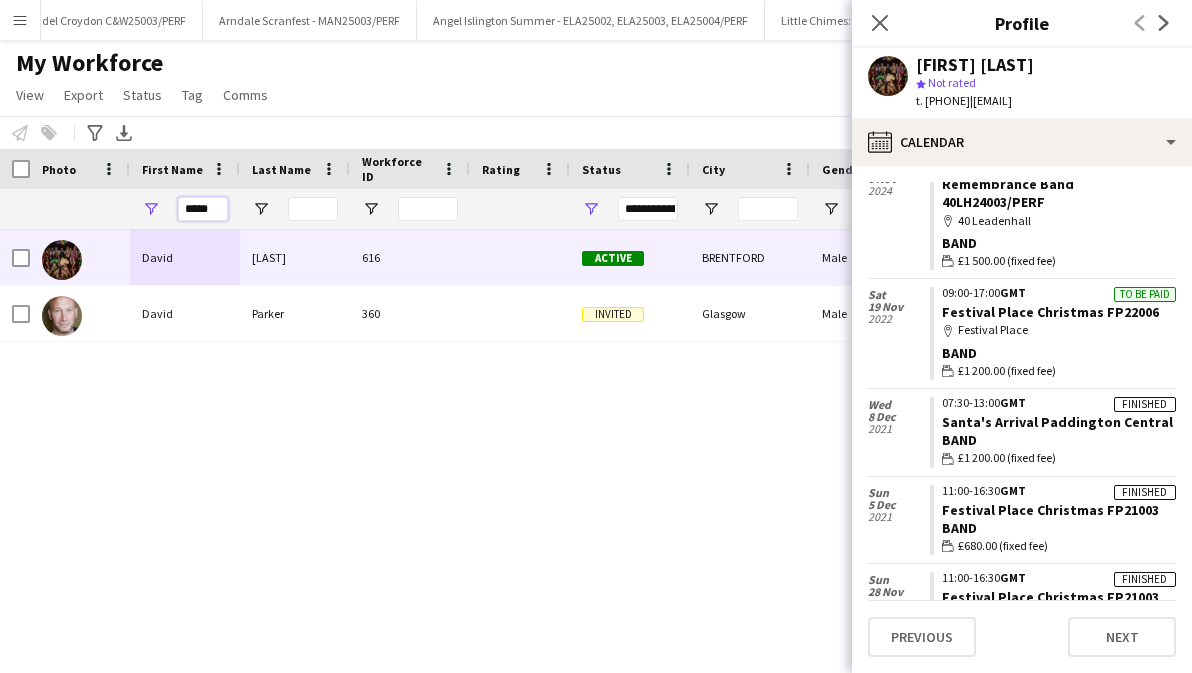 click on "*****" at bounding box center (203, 209) 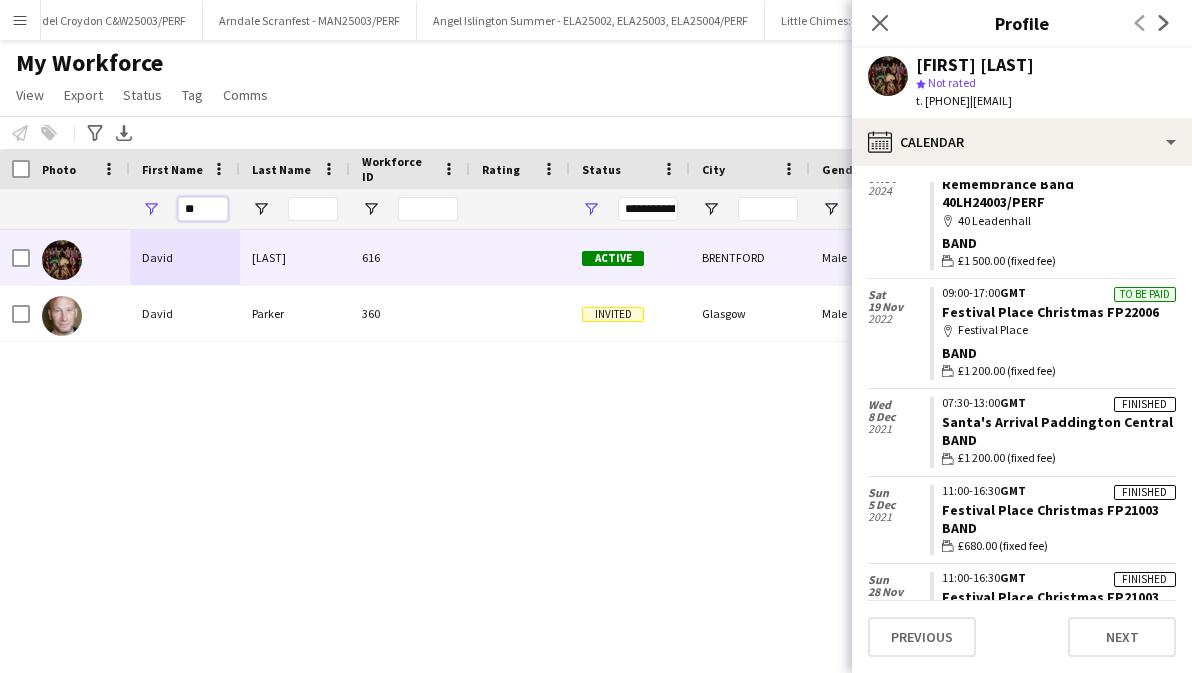 type on "*" 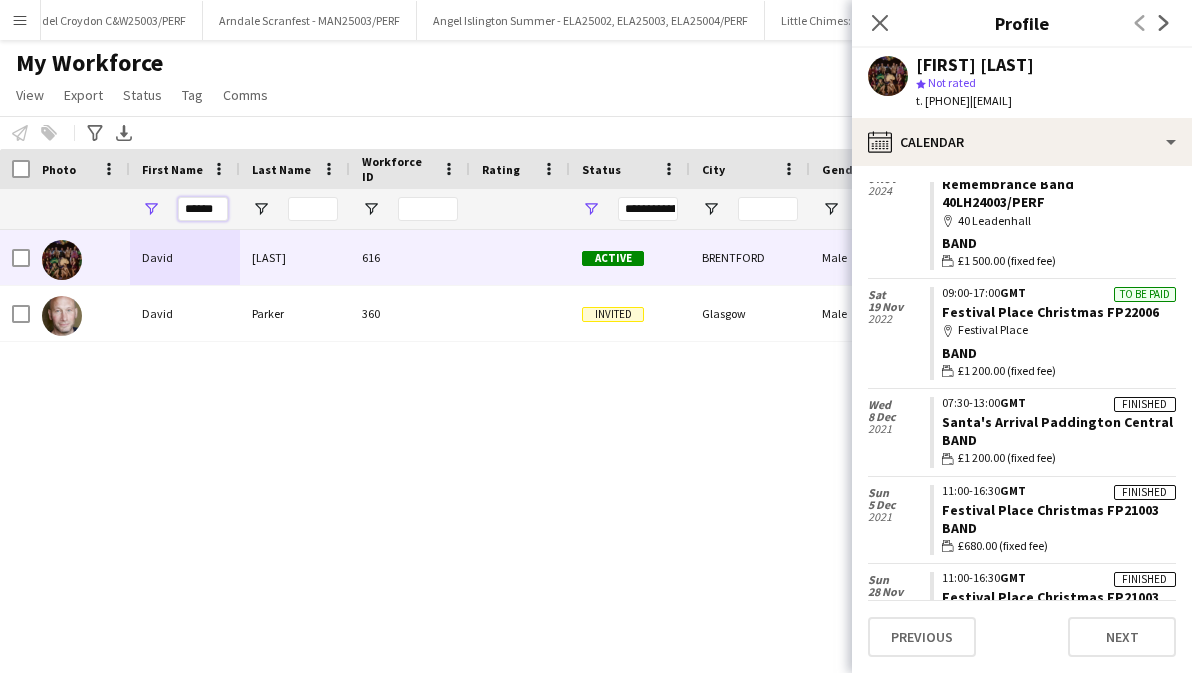 type on "******" 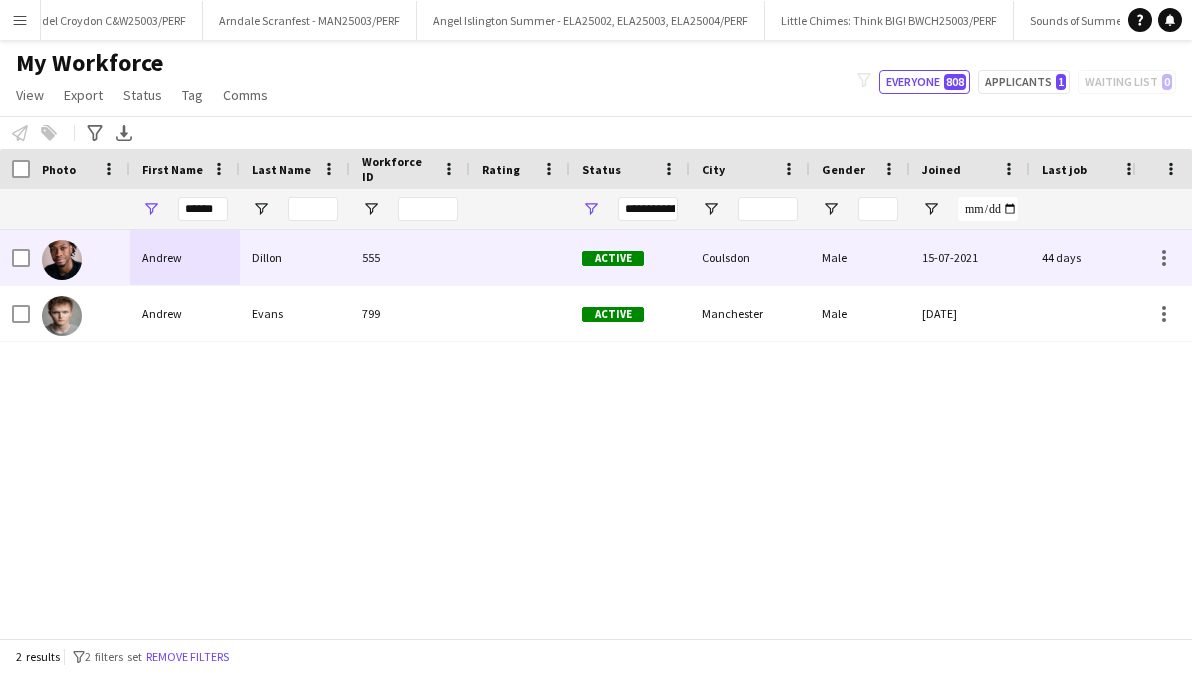 click on "Dillon" at bounding box center [295, 257] 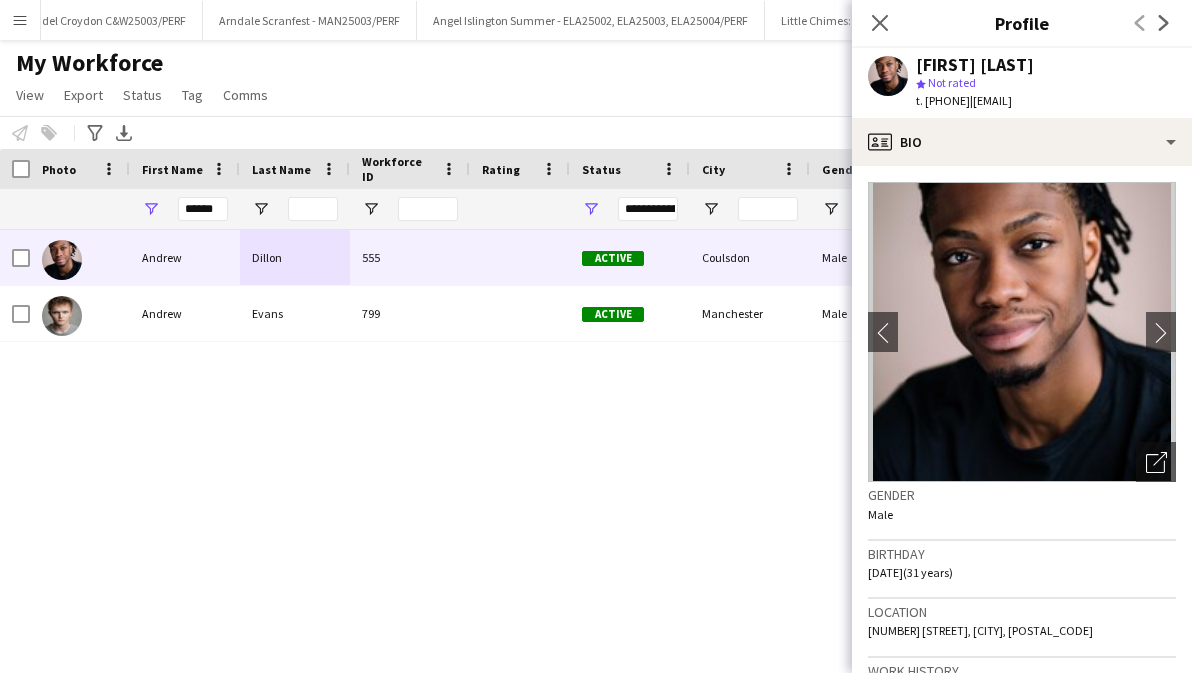 drag, startPoint x: 1004, startPoint y: 99, endPoint x: 944, endPoint y: 99, distance: 60 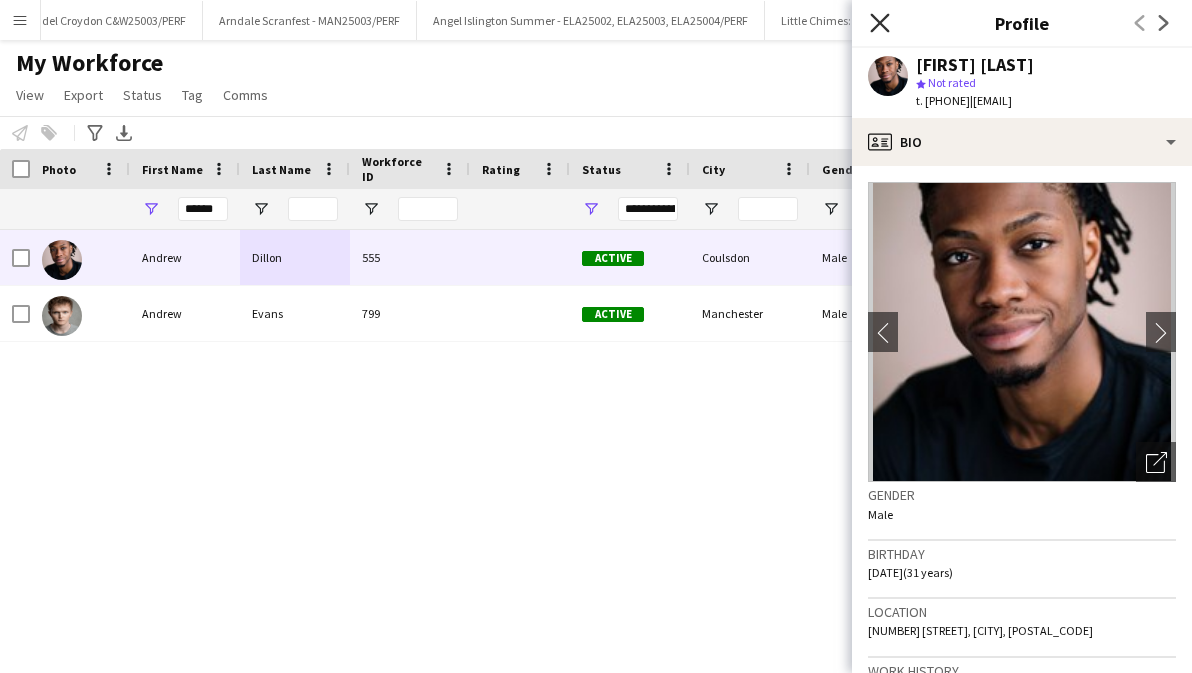click on "Close pop-in" 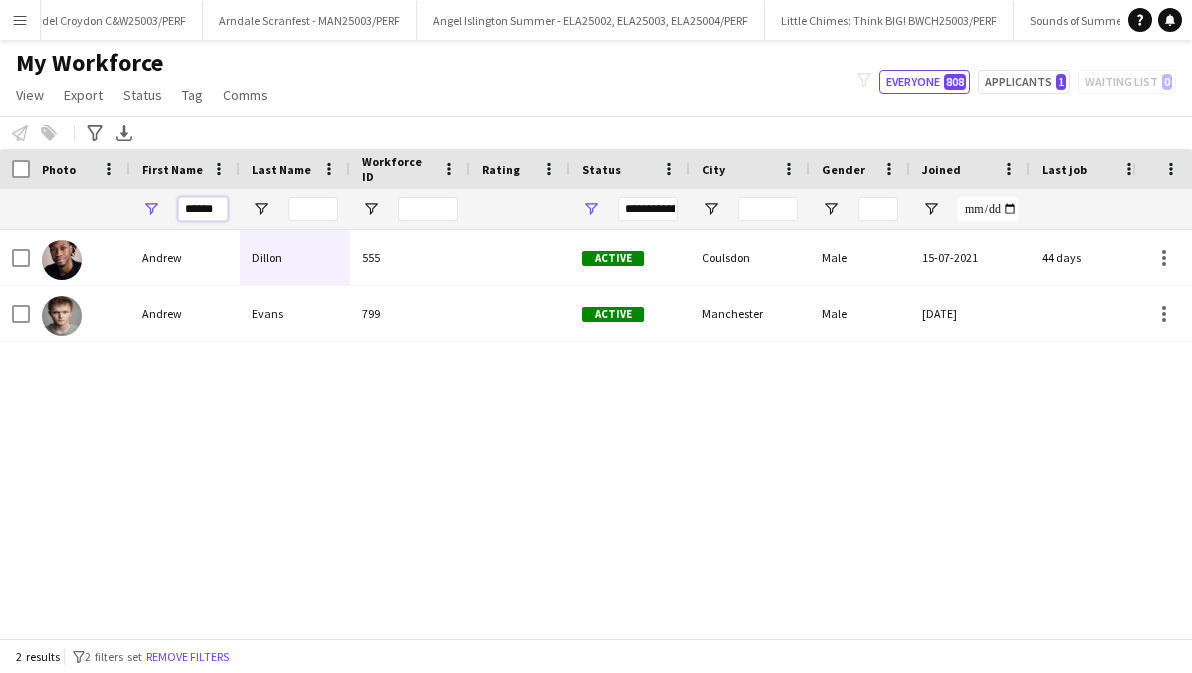 drag, startPoint x: 224, startPoint y: 203, endPoint x: 110, endPoint y: 213, distance: 114.43776 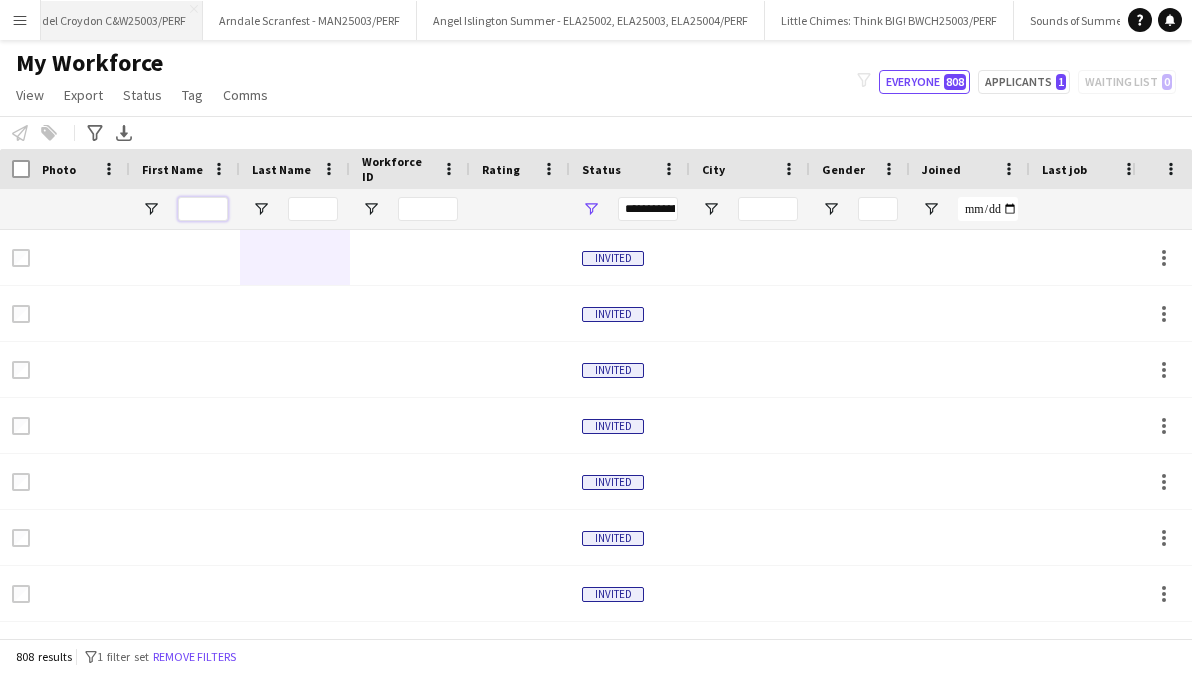 type 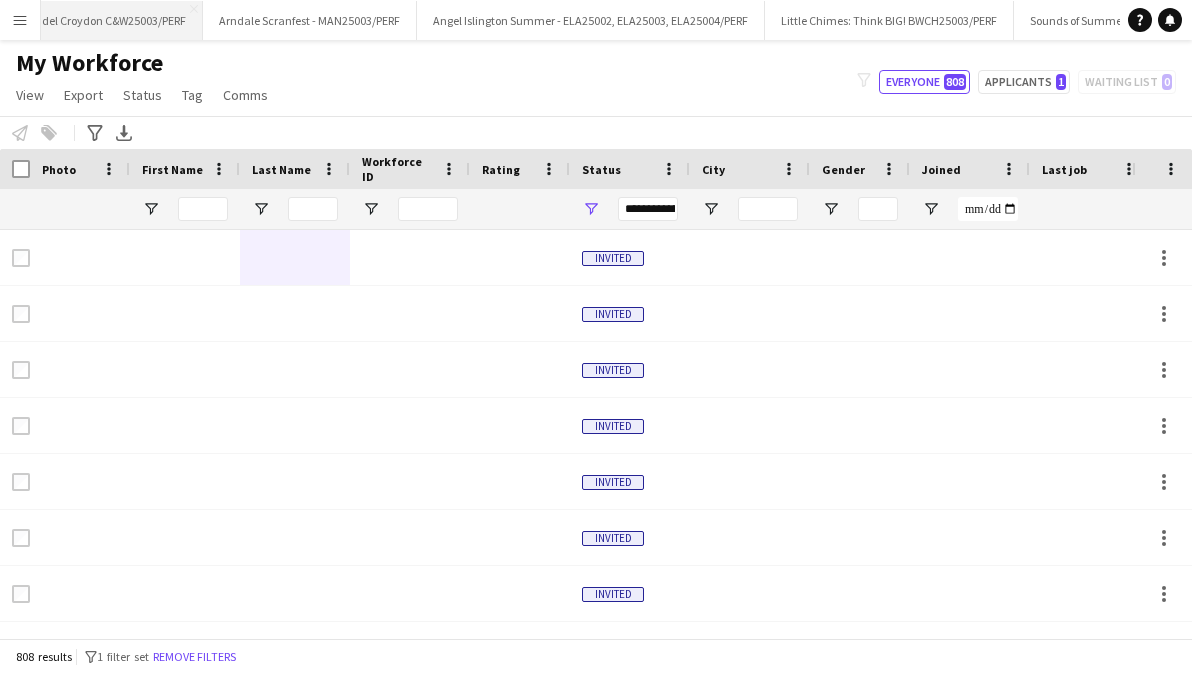 click on "Costa del Croydon C&W25003/PERF
Close" at bounding box center [99, 20] 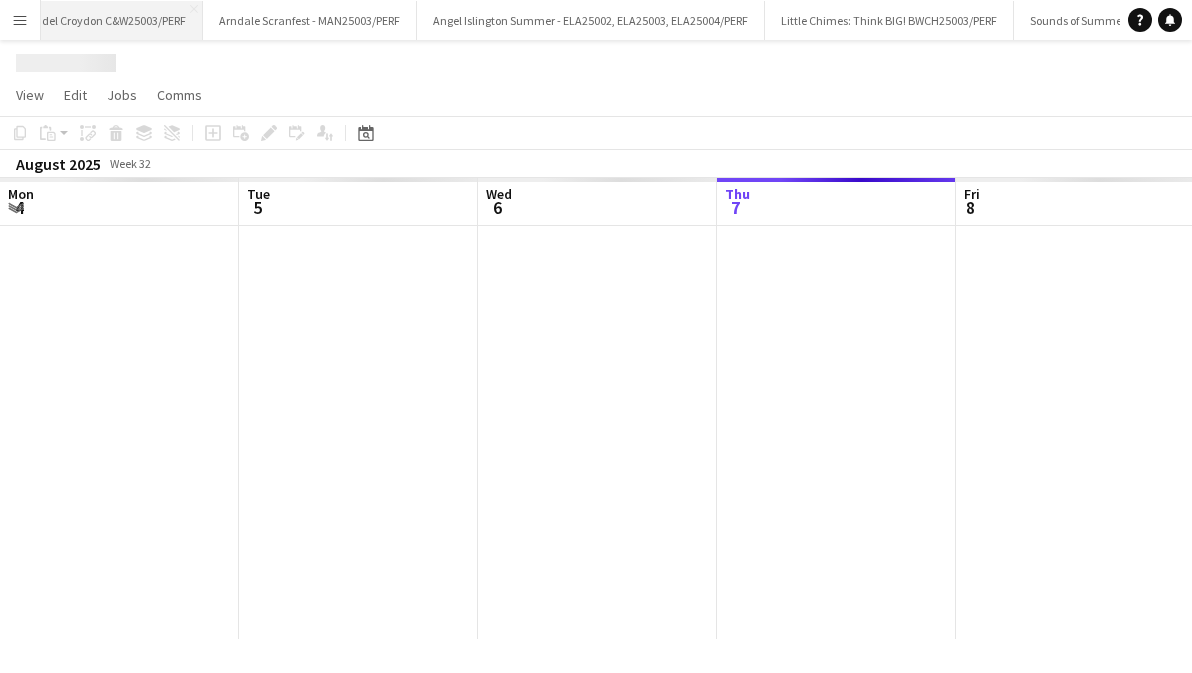 scroll, scrollTop: 0, scrollLeft: 478, axis: horizontal 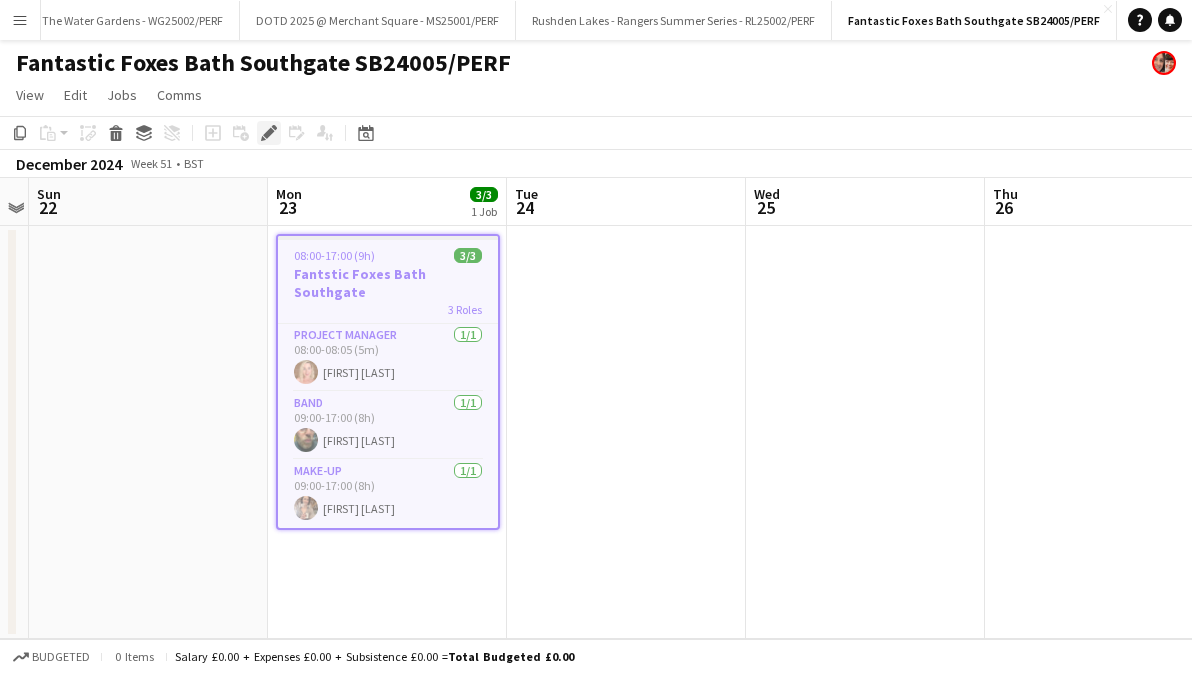 click 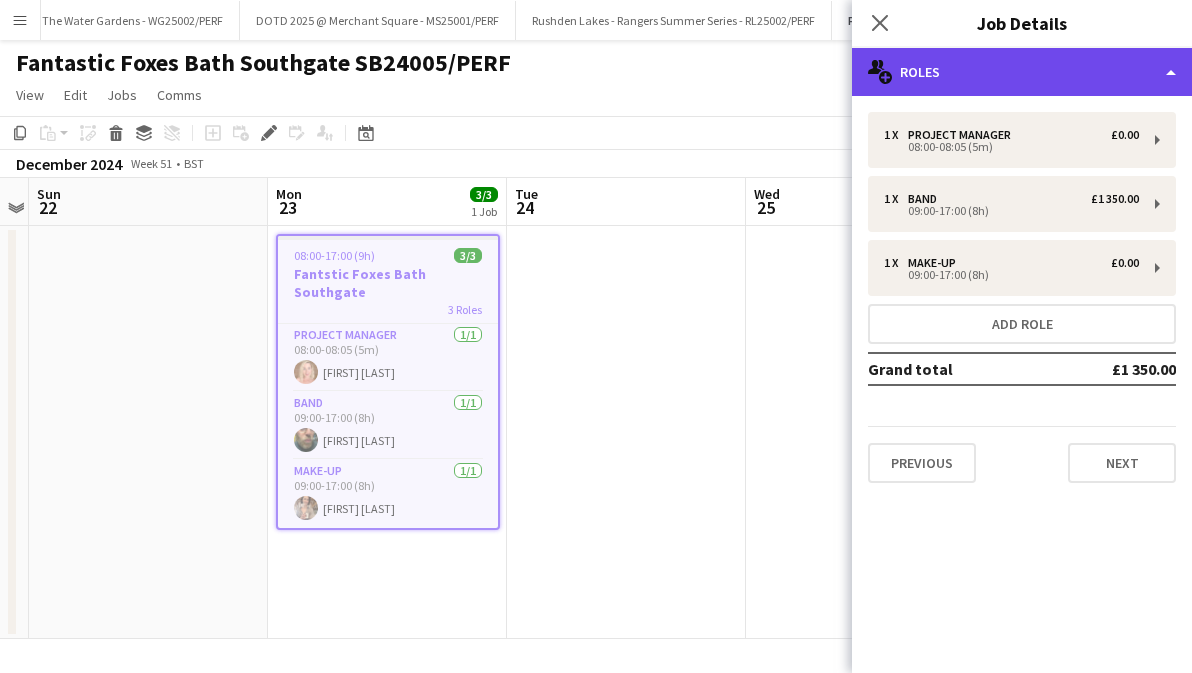 click on "multiple-users-add
Roles" 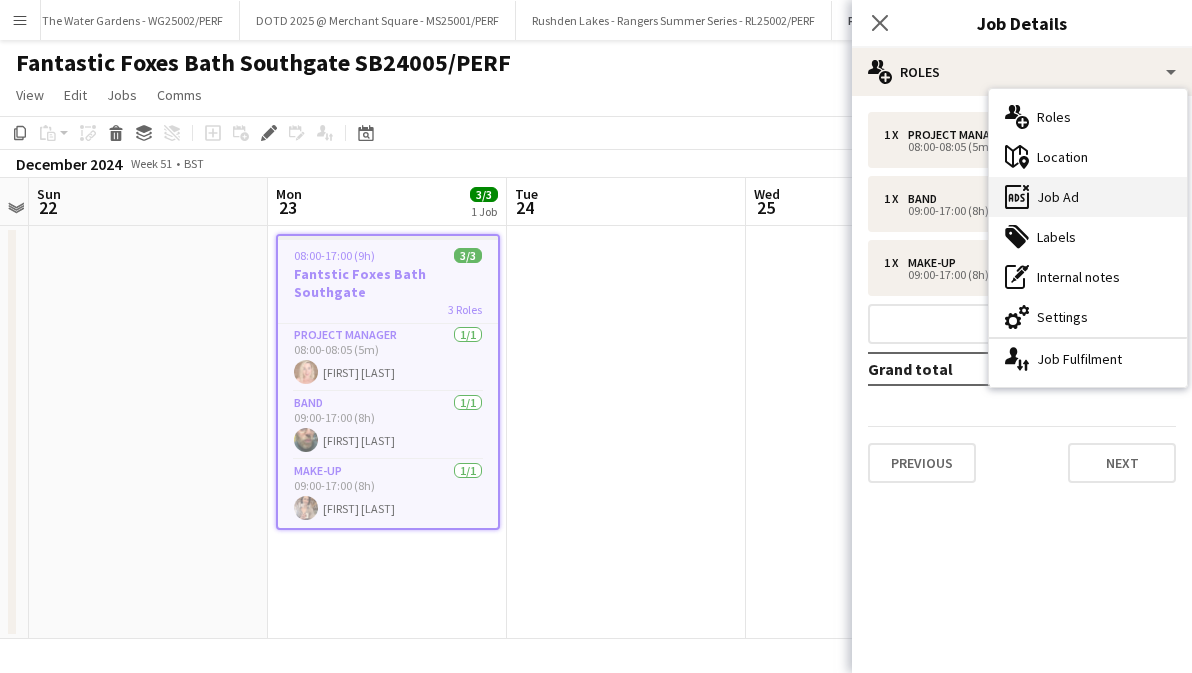 click on "ads-window
Job Ad" at bounding box center [1088, 197] 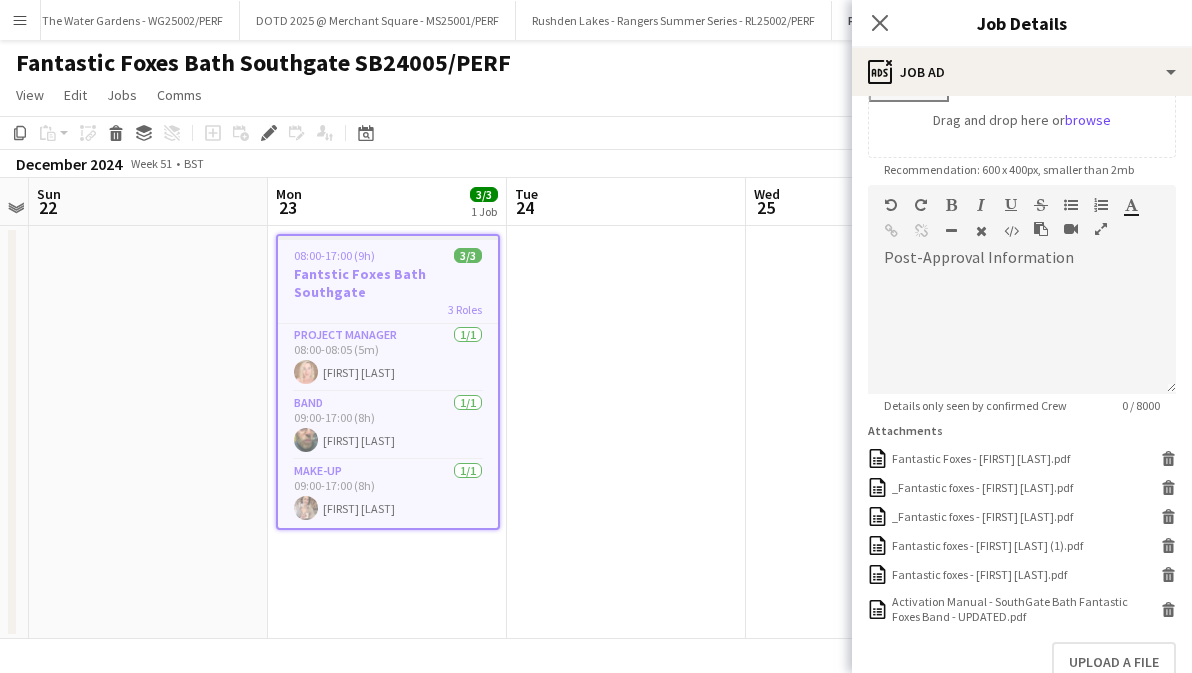 scroll, scrollTop: 465, scrollLeft: 0, axis: vertical 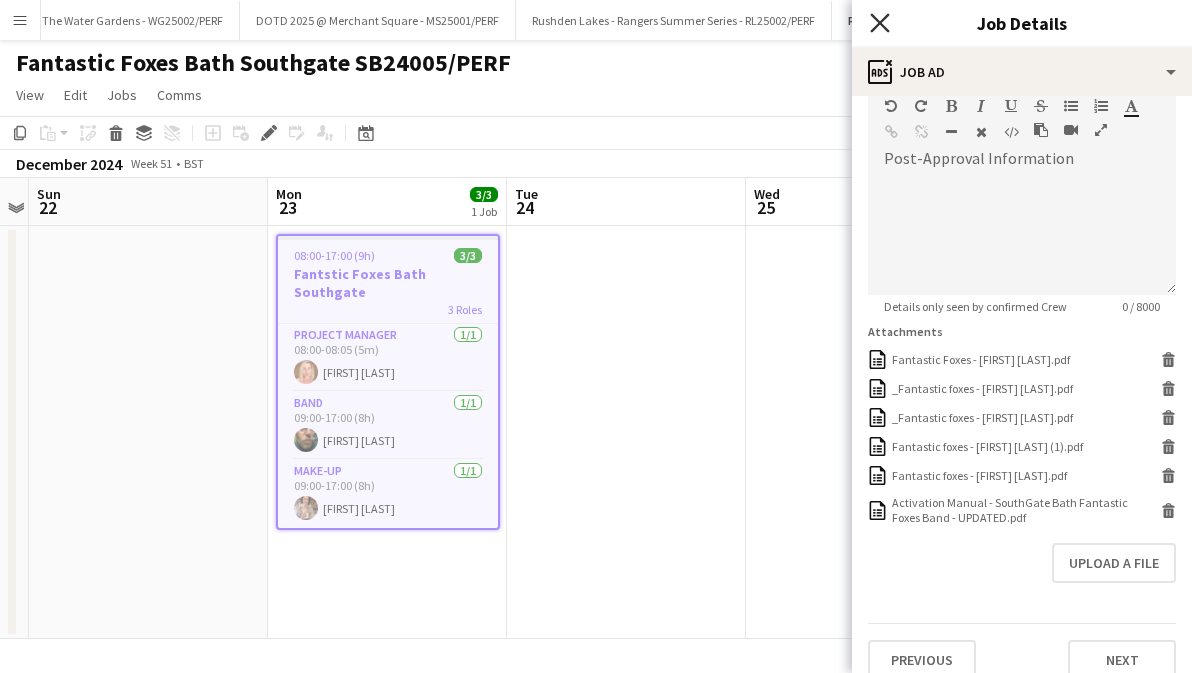 click 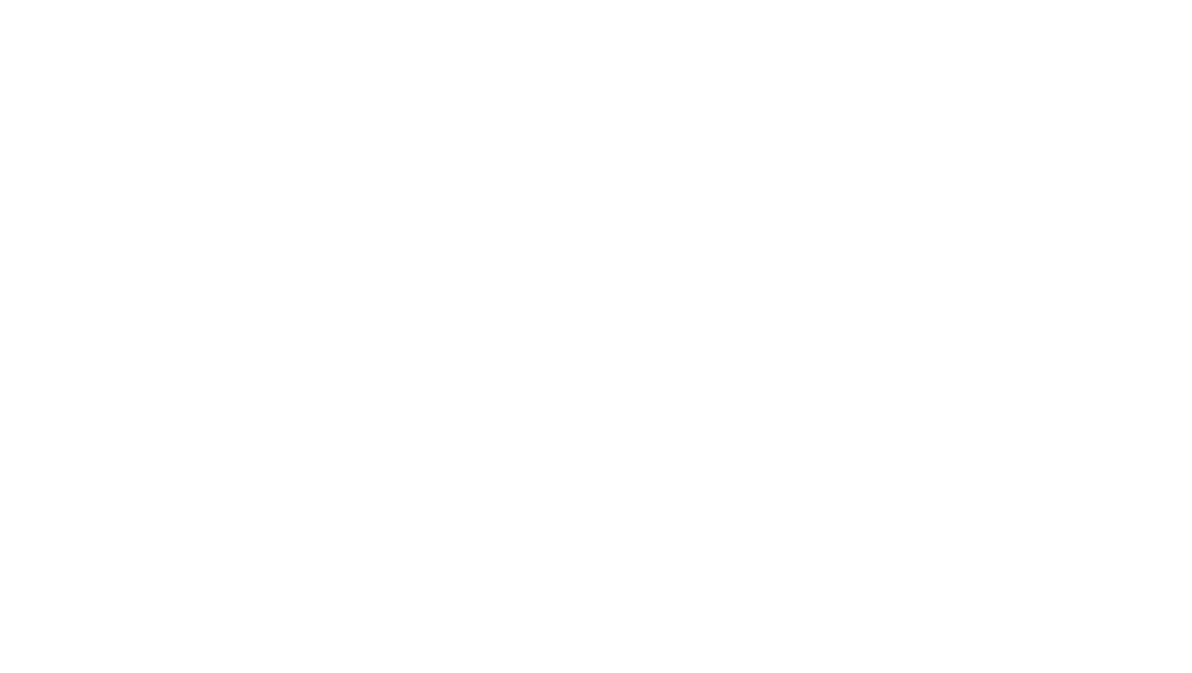 scroll, scrollTop: 0, scrollLeft: 0, axis: both 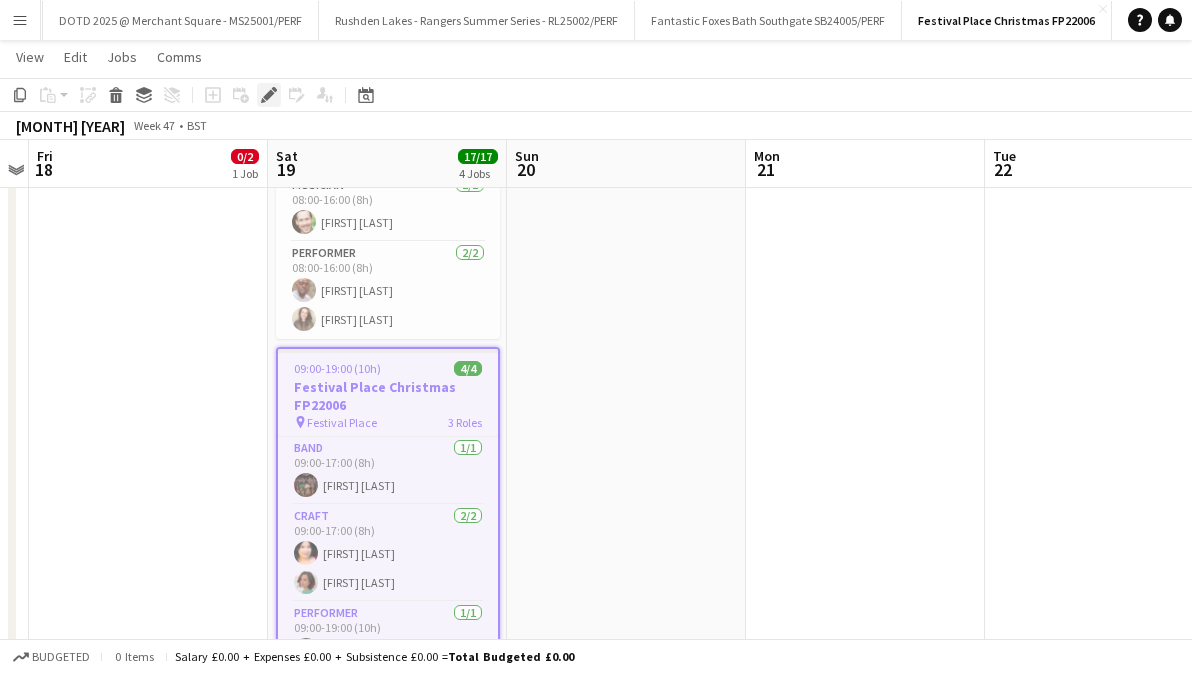 click on "Edit" 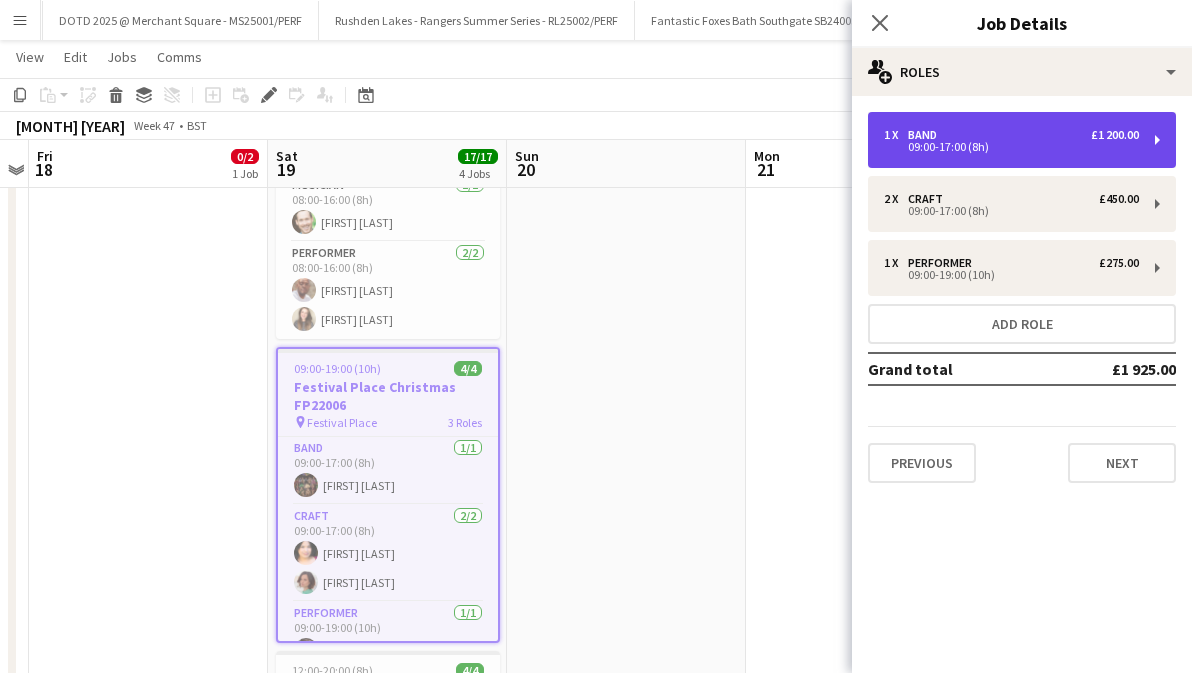click on "1 x   Band   £1 200.00" at bounding box center [1011, 135] 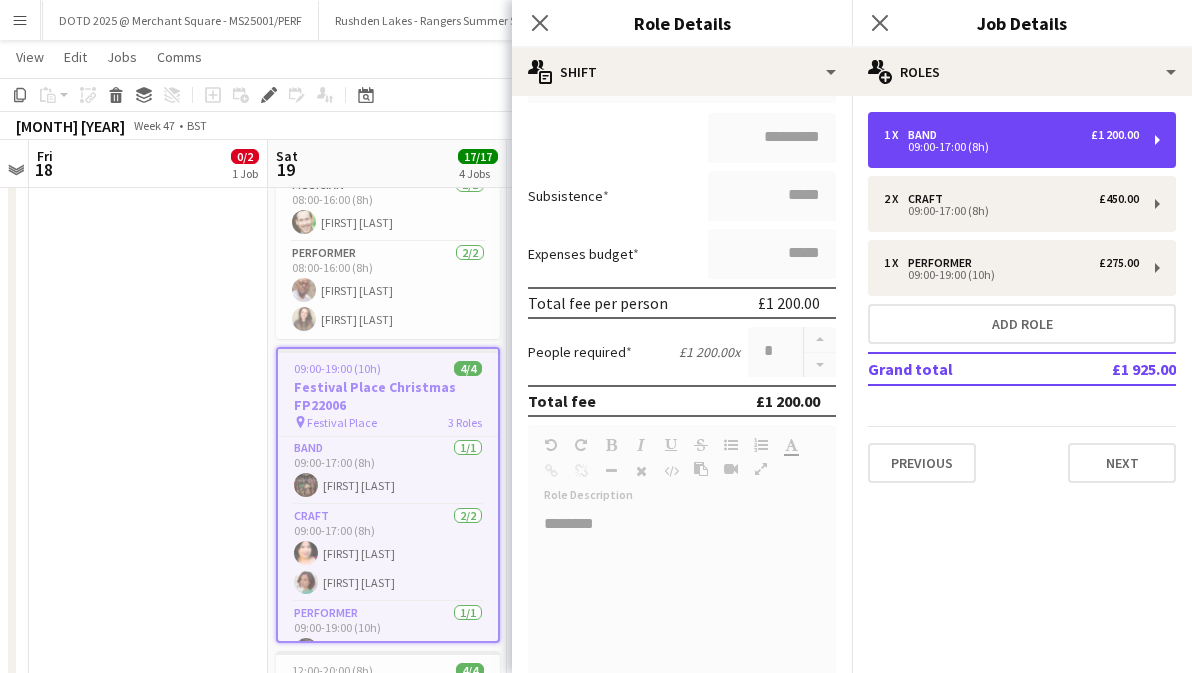 scroll, scrollTop: 261, scrollLeft: 0, axis: vertical 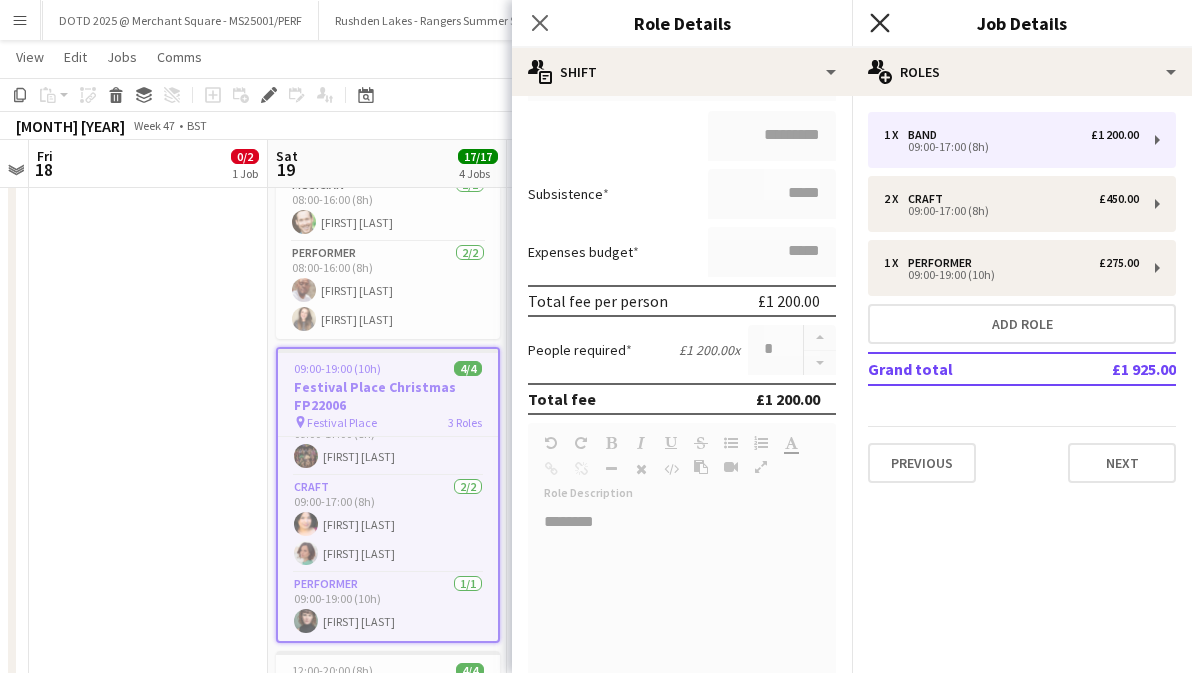 click on "Close pop-in" 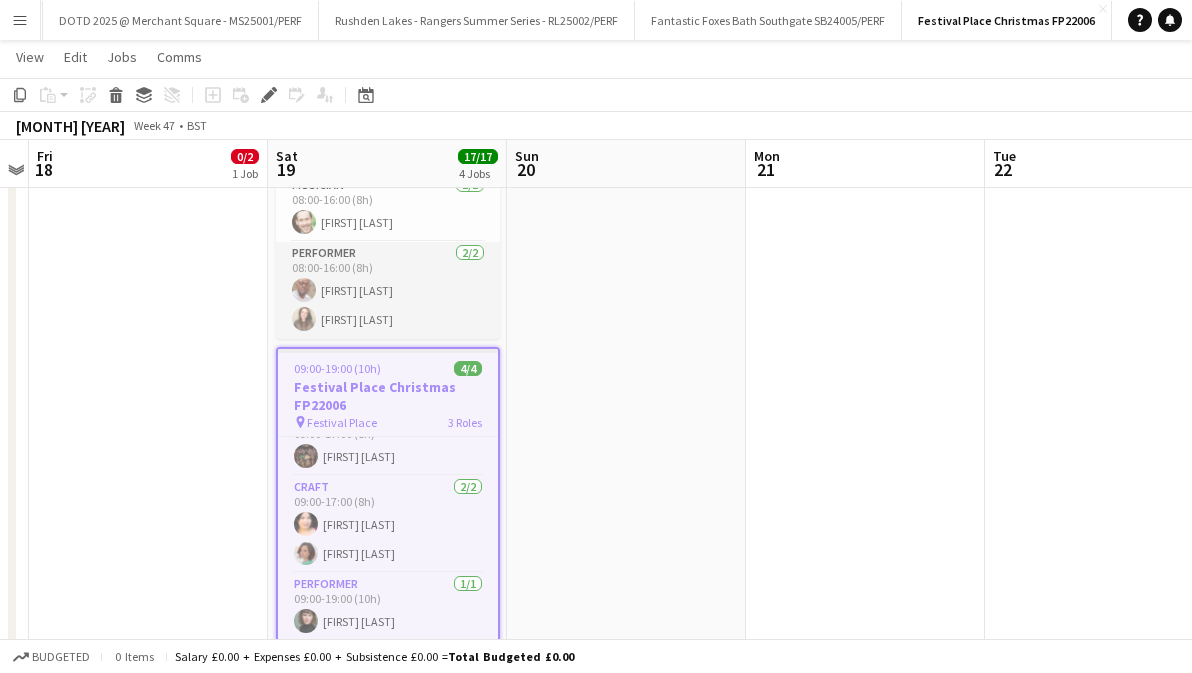scroll, scrollTop: 0, scrollLeft: 0, axis: both 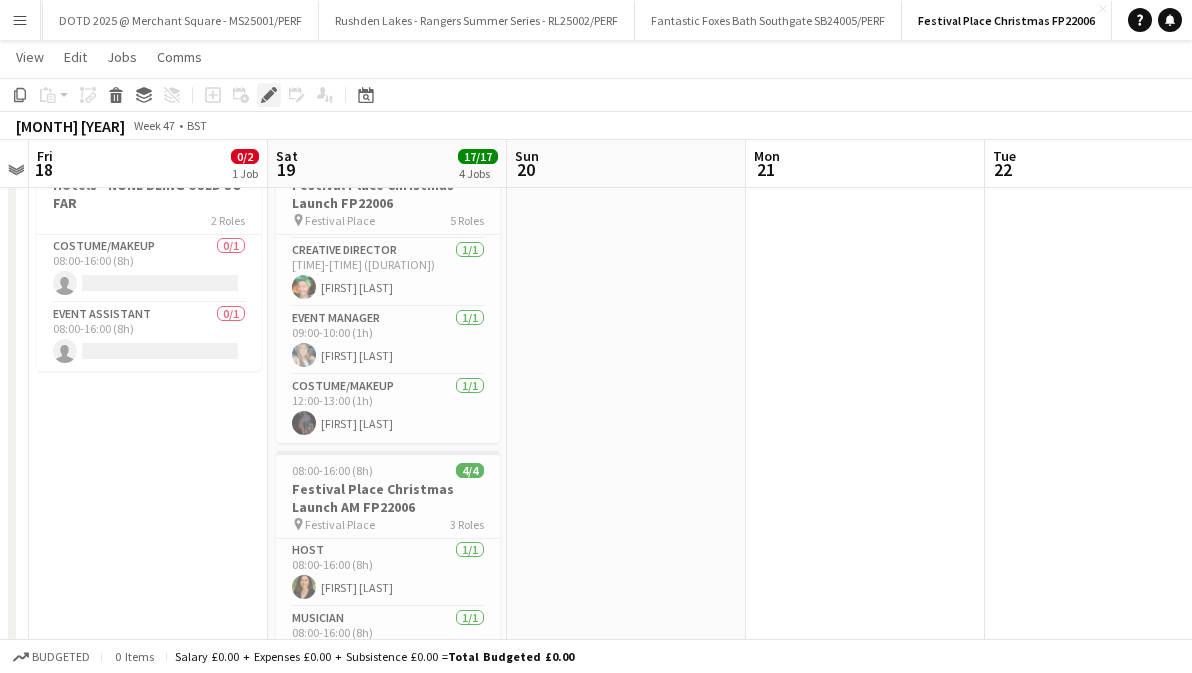 click on "Edit" 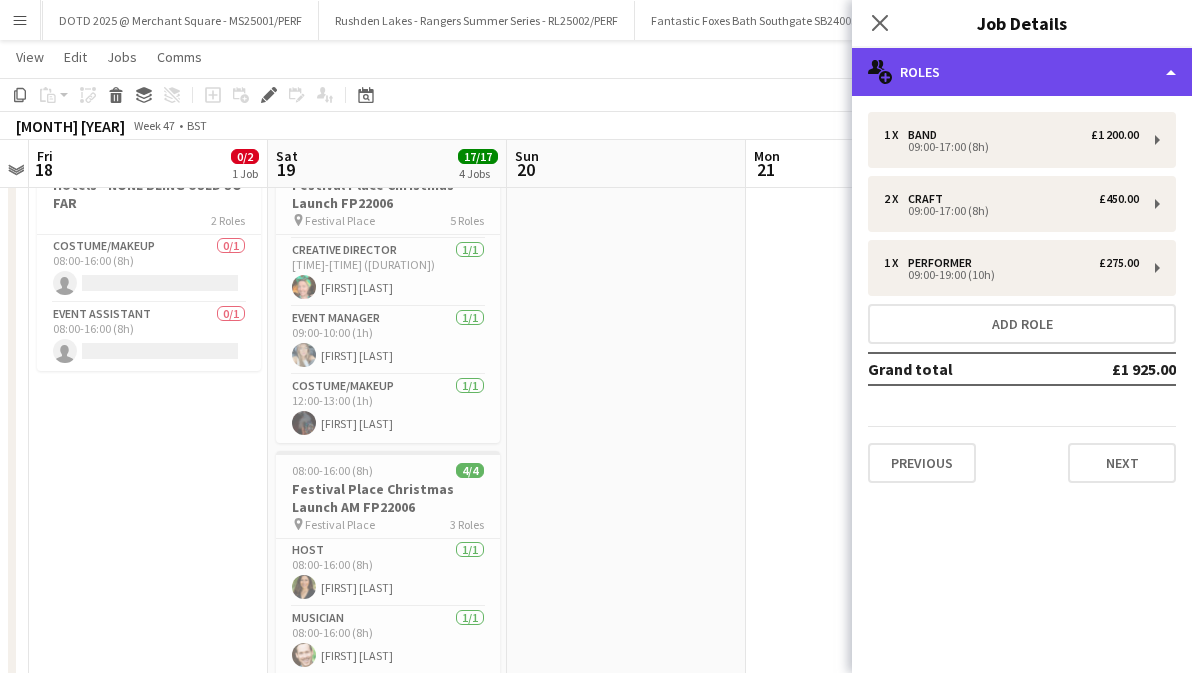 click on "multiple-users-add
Roles" 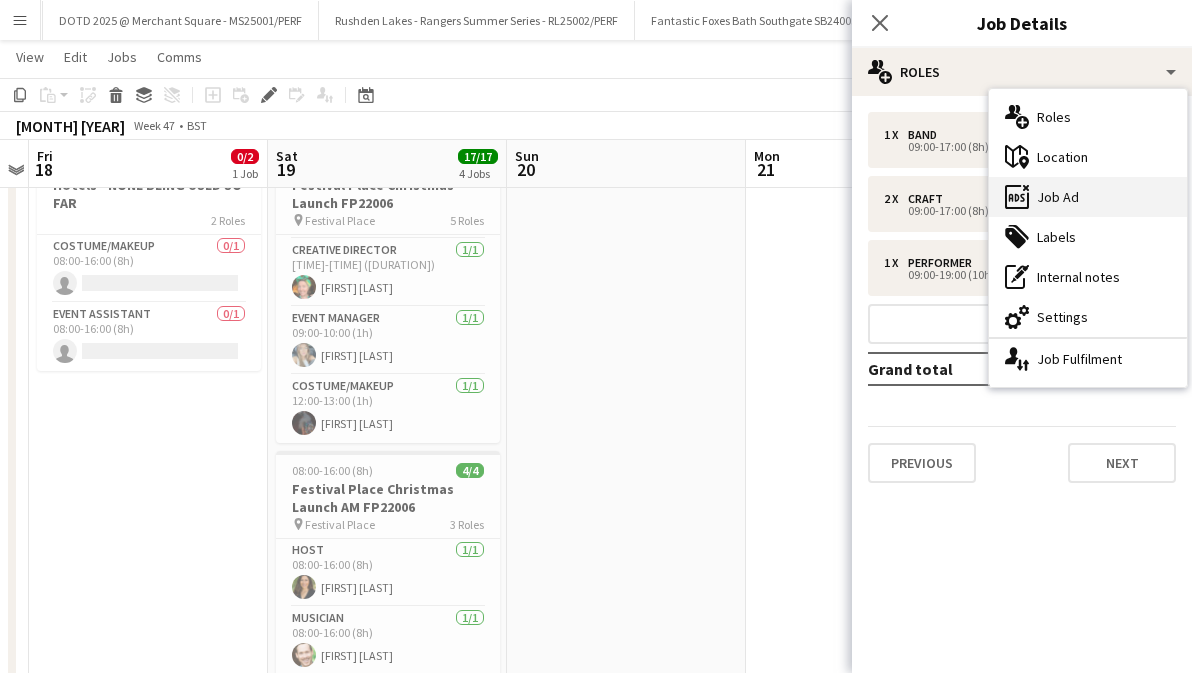 click on "ads-window
Job Ad" at bounding box center [1088, 197] 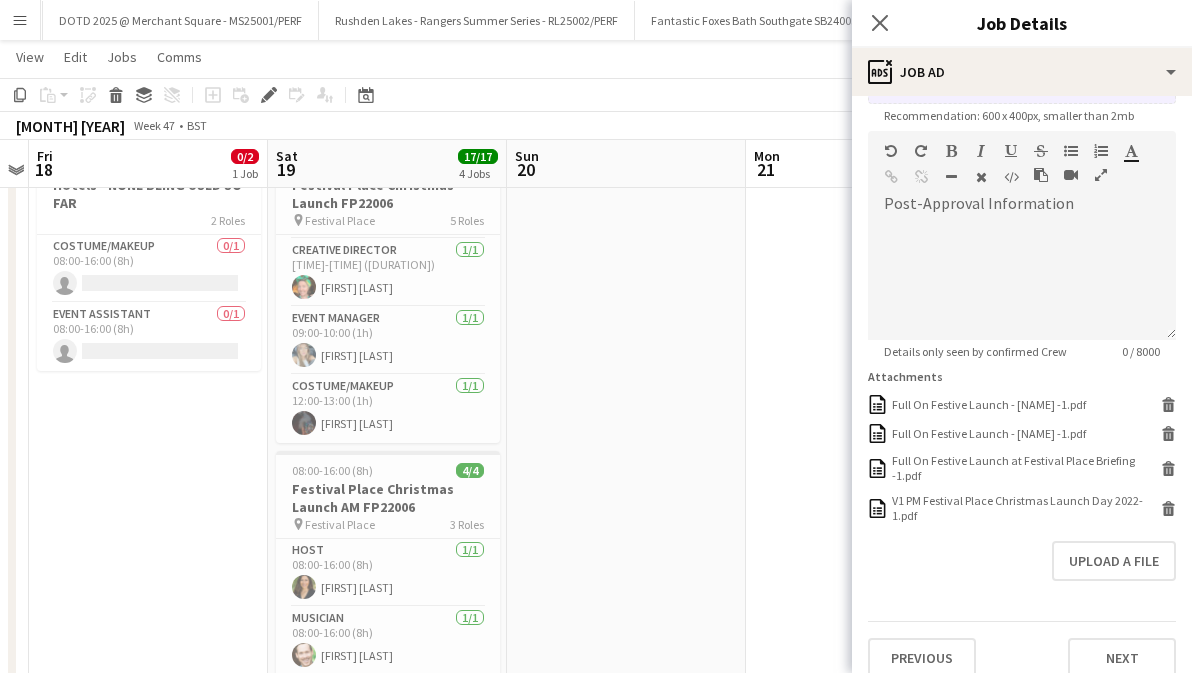 scroll, scrollTop: 440, scrollLeft: 0, axis: vertical 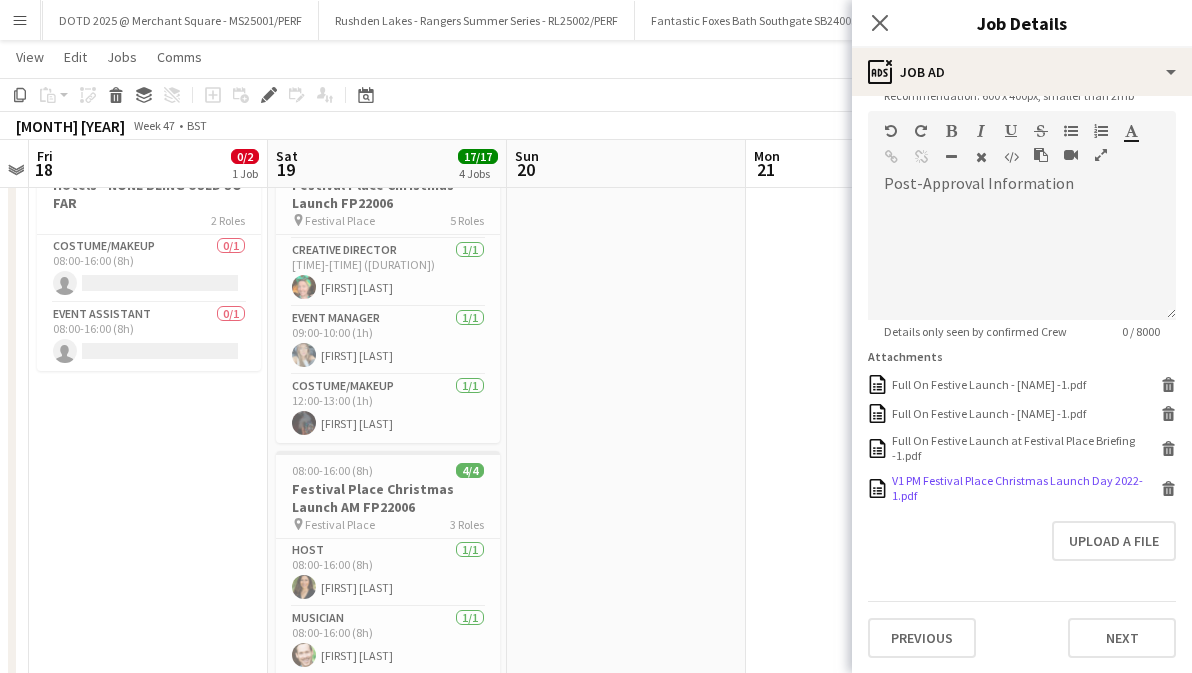 click on "V1 PM Festival Place Christmas Launch Day 2022-1.pdf" at bounding box center [1024, 488] 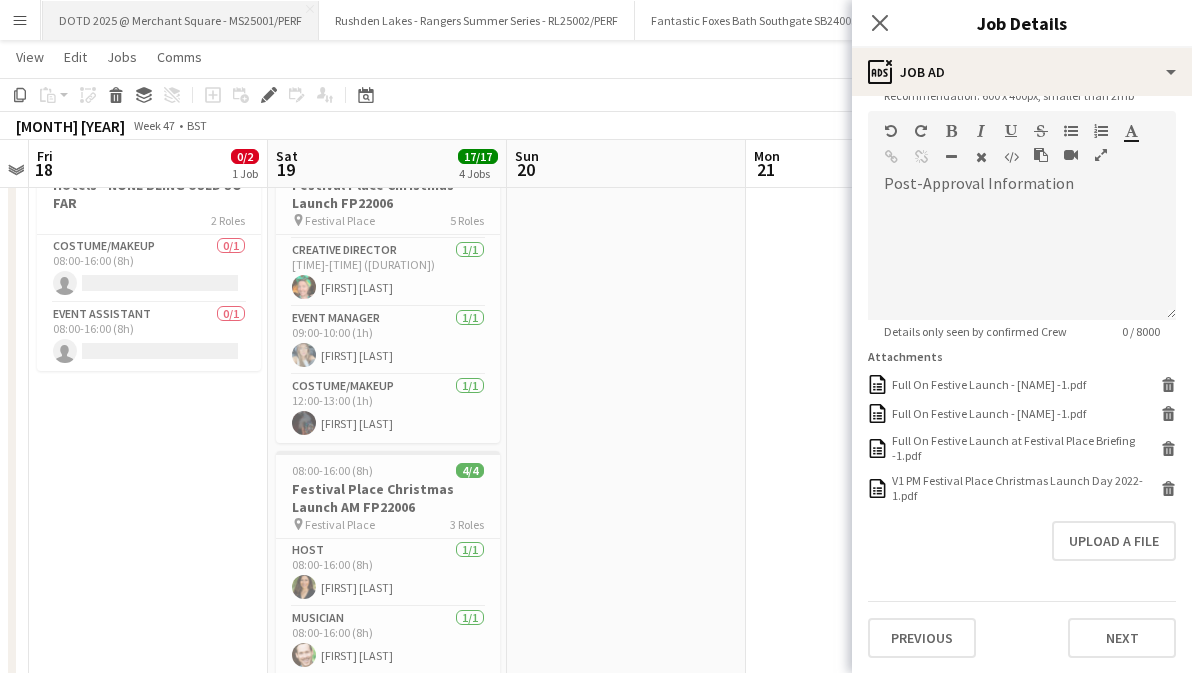 scroll, scrollTop: 25, scrollLeft: 0, axis: vertical 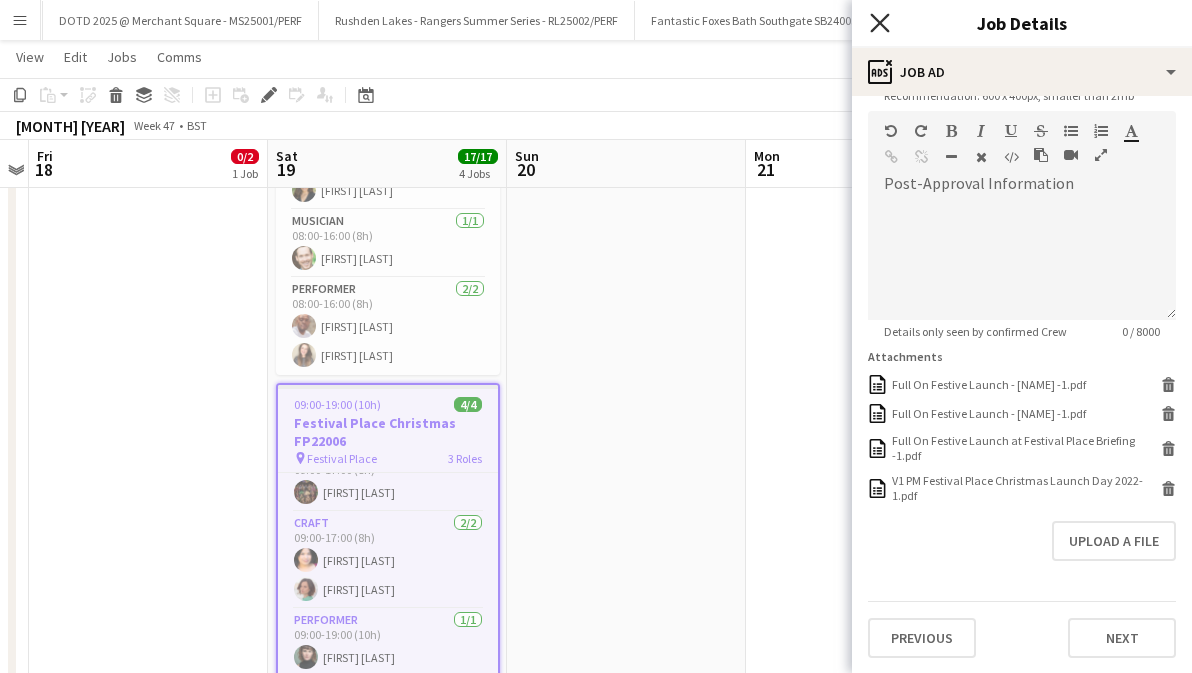 click on "Close pop-in" 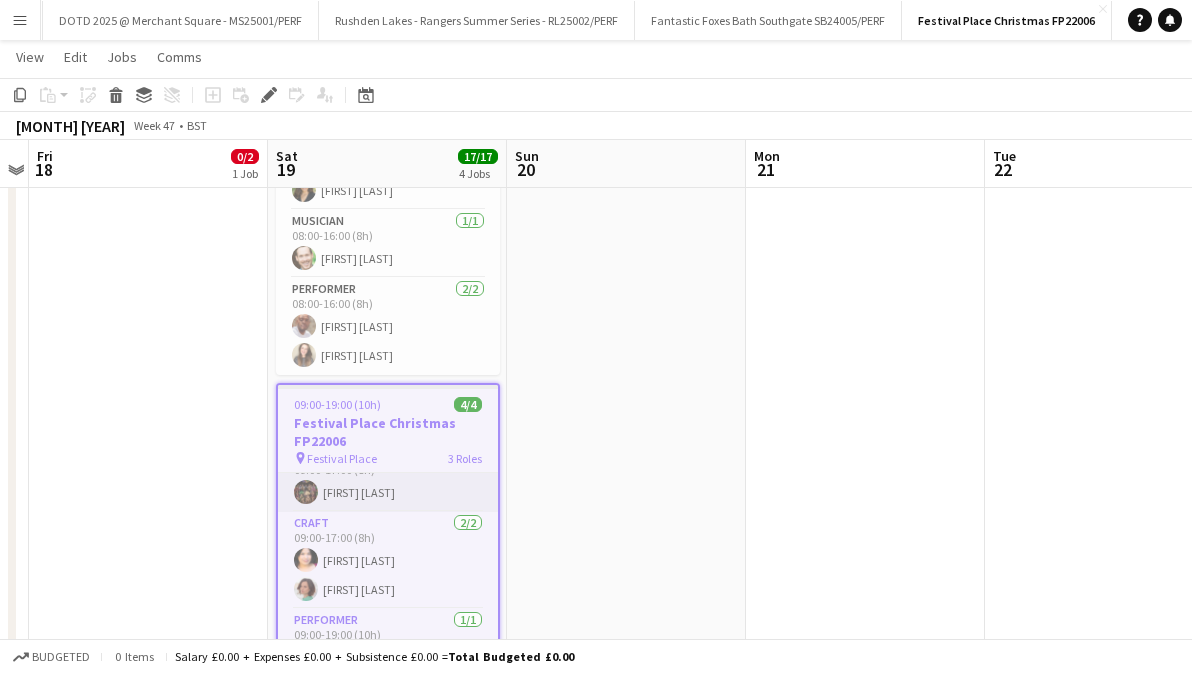 click on "Band   1/1   09:00-17:00 (8h)
David Horden" at bounding box center (388, 478) 